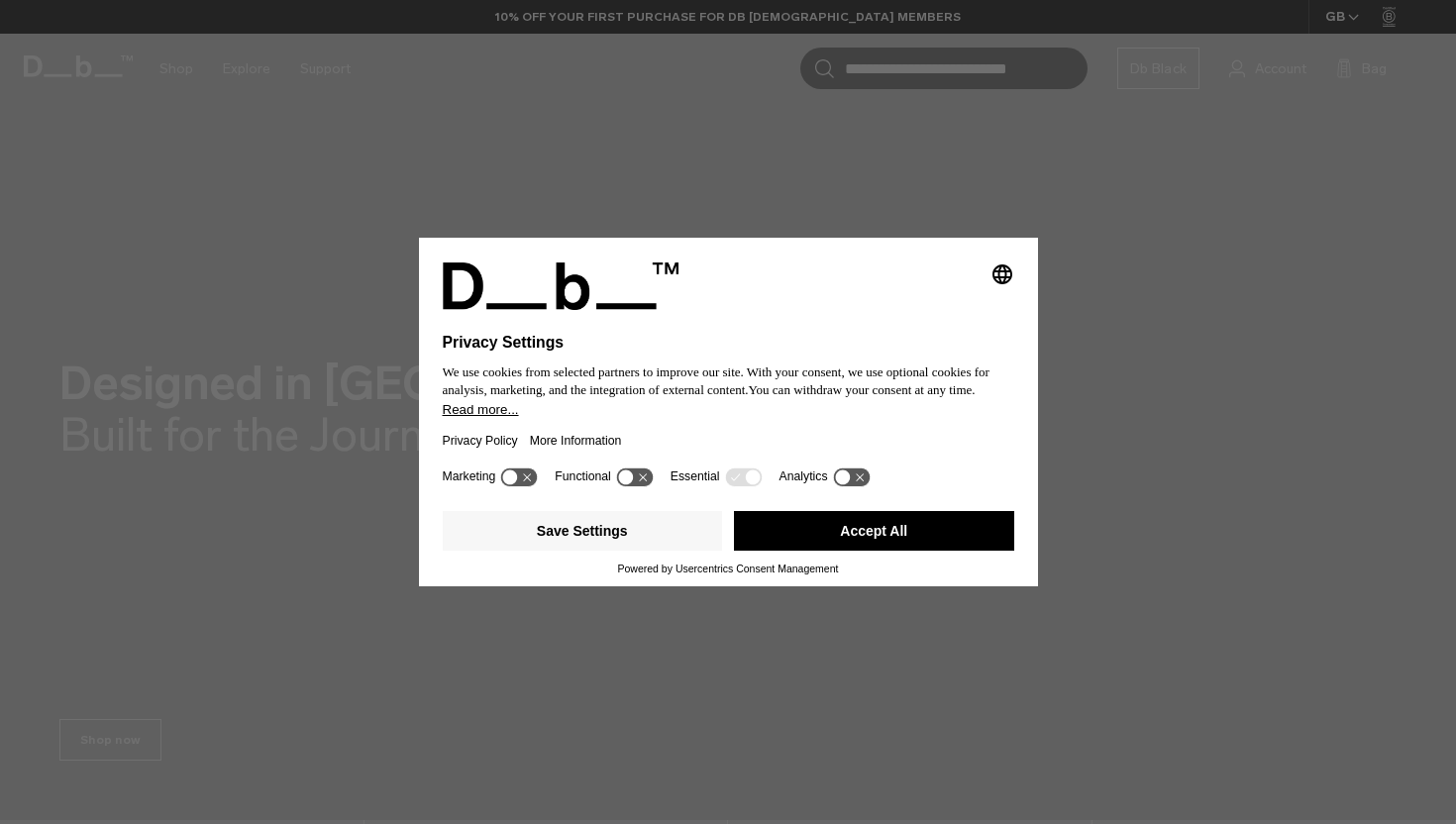 scroll, scrollTop: 0, scrollLeft: 0, axis: both 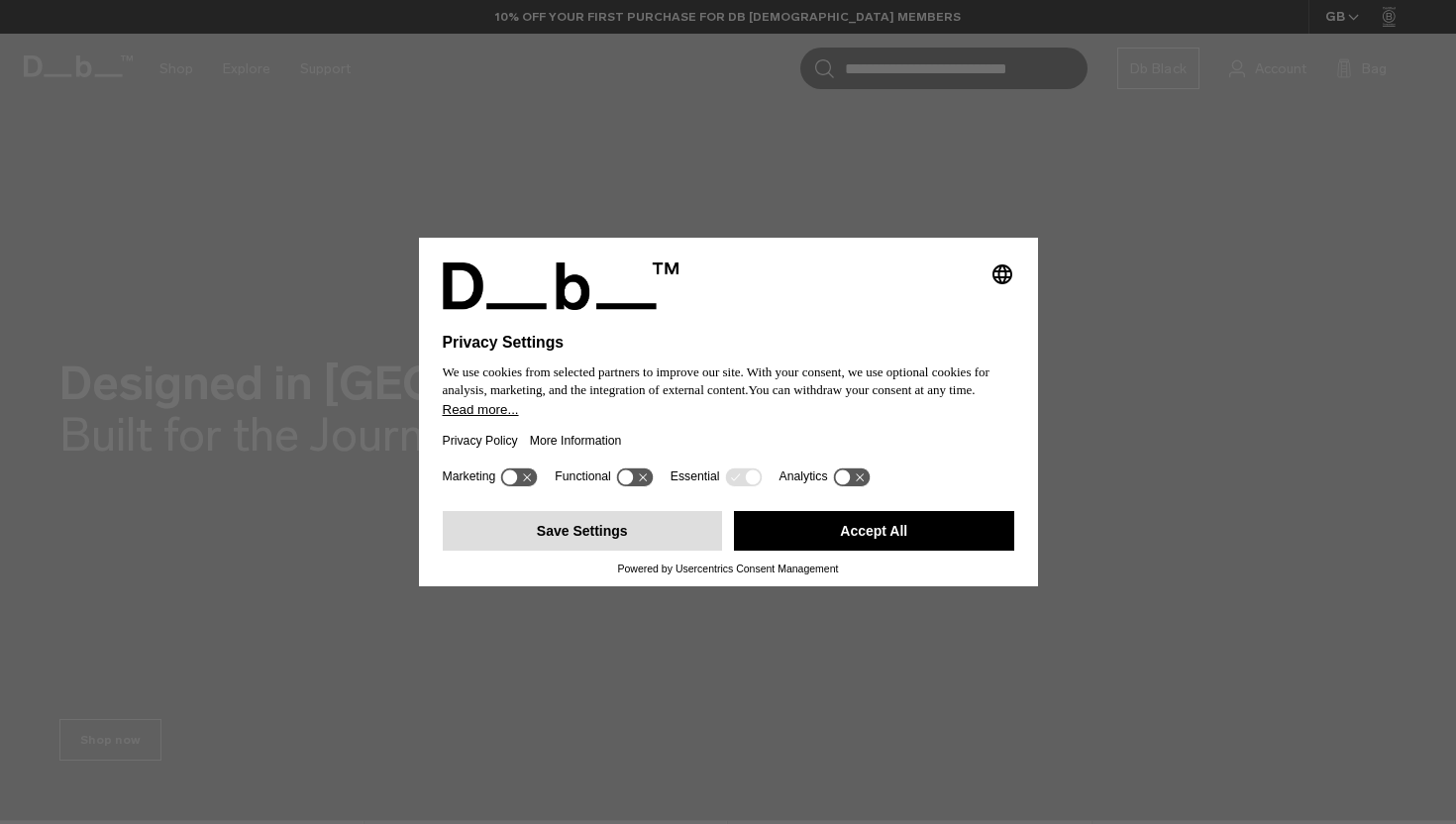 click on "Save Settings" at bounding box center [582, 531] 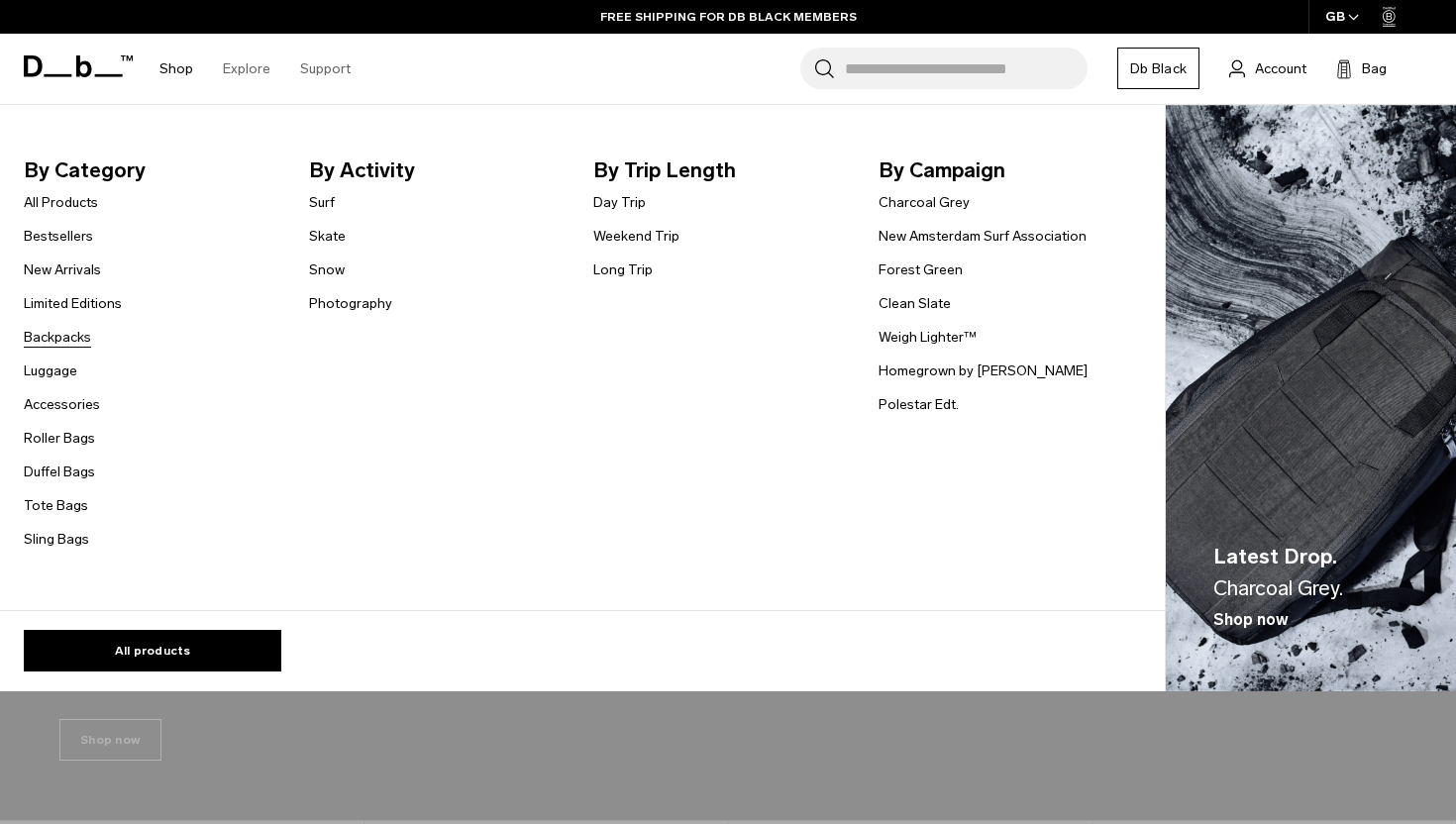 click on "Backpacks" at bounding box center [57, 337] 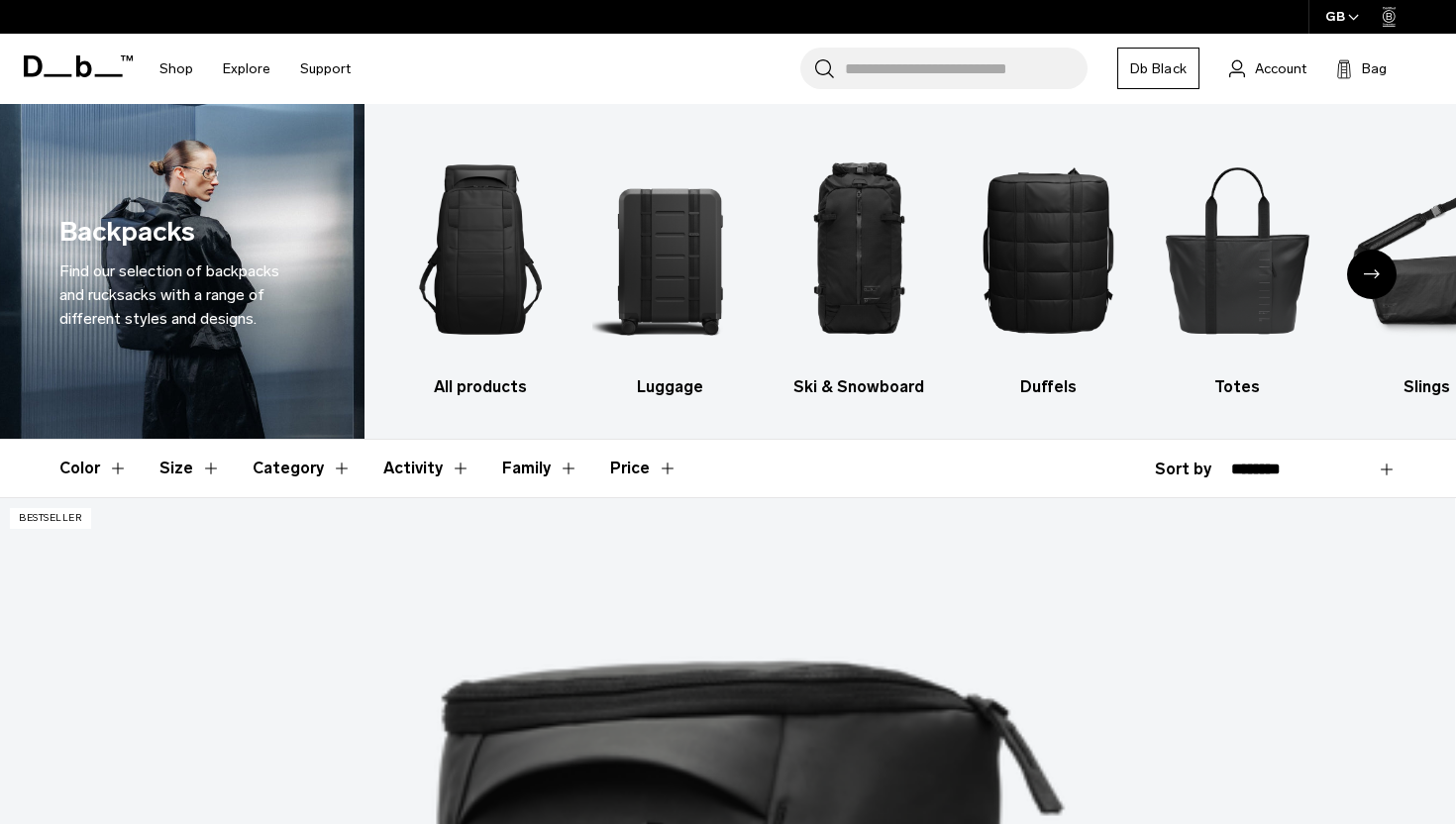 scroll, scrollTop: 256, scrollLeft: 0, axis: vertical 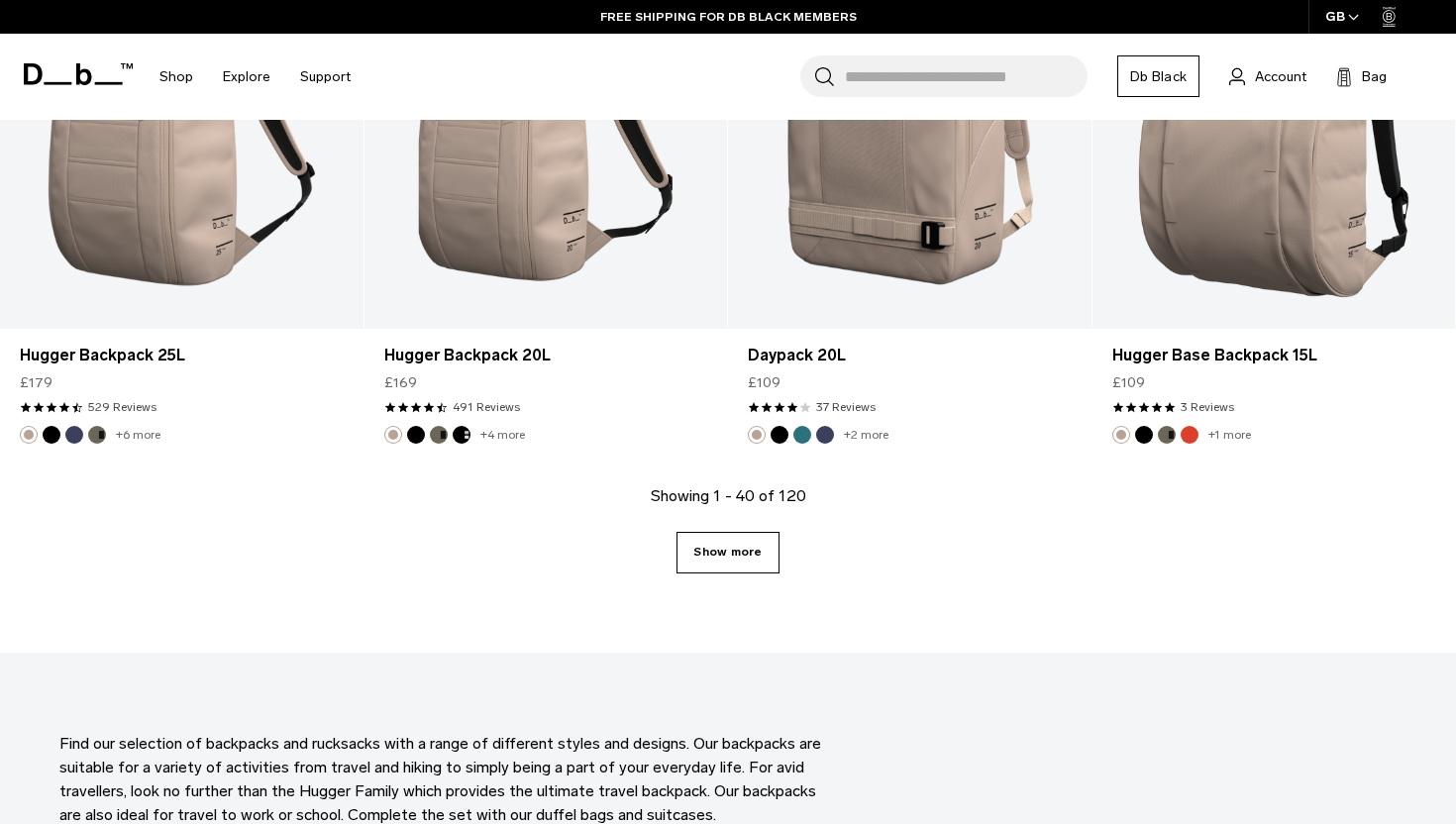 click on "Show more" at bounding box center [727, 553] 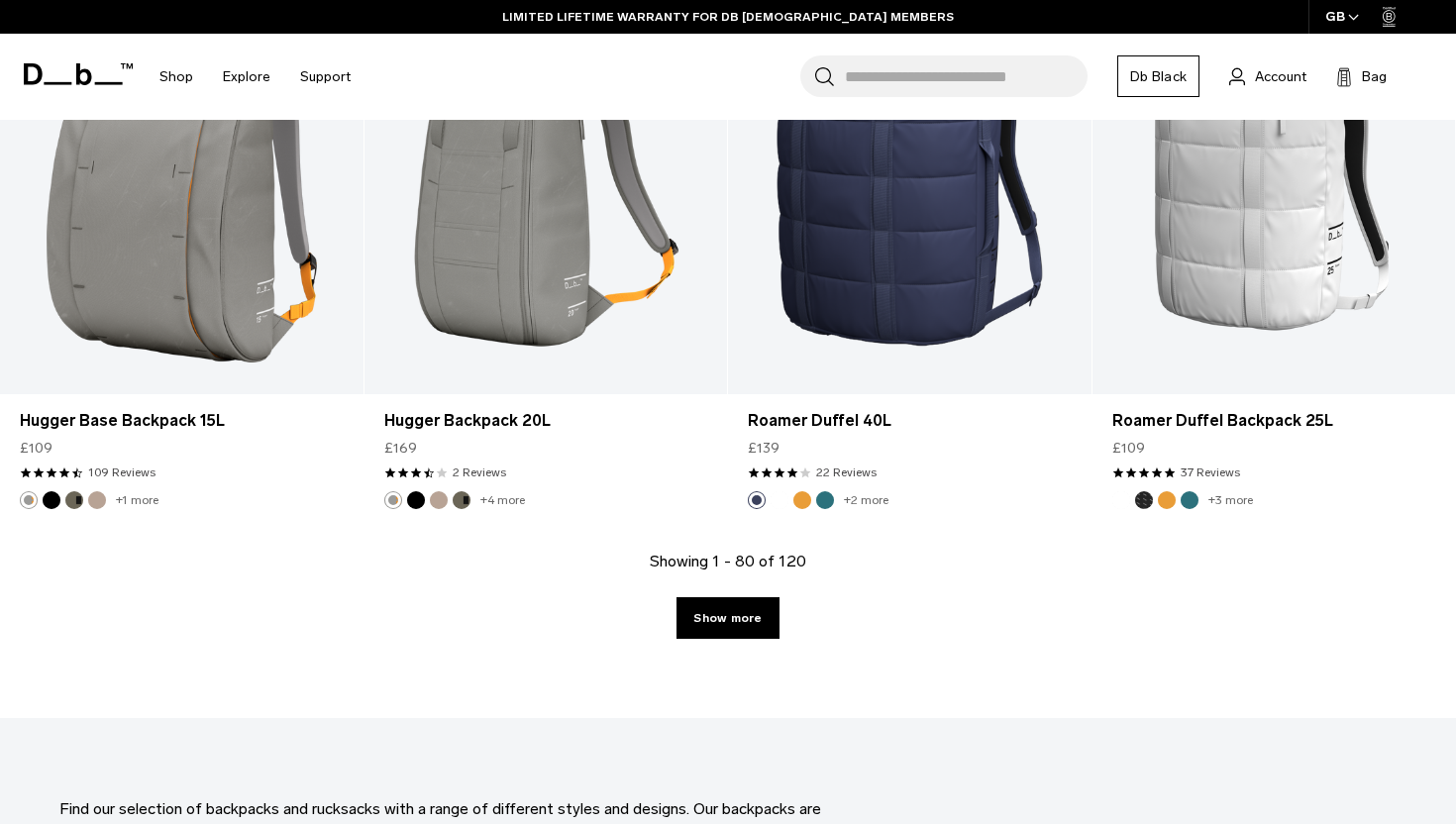scroll, scrollTop: 11036, scrollLeft: 0, axis: vertical 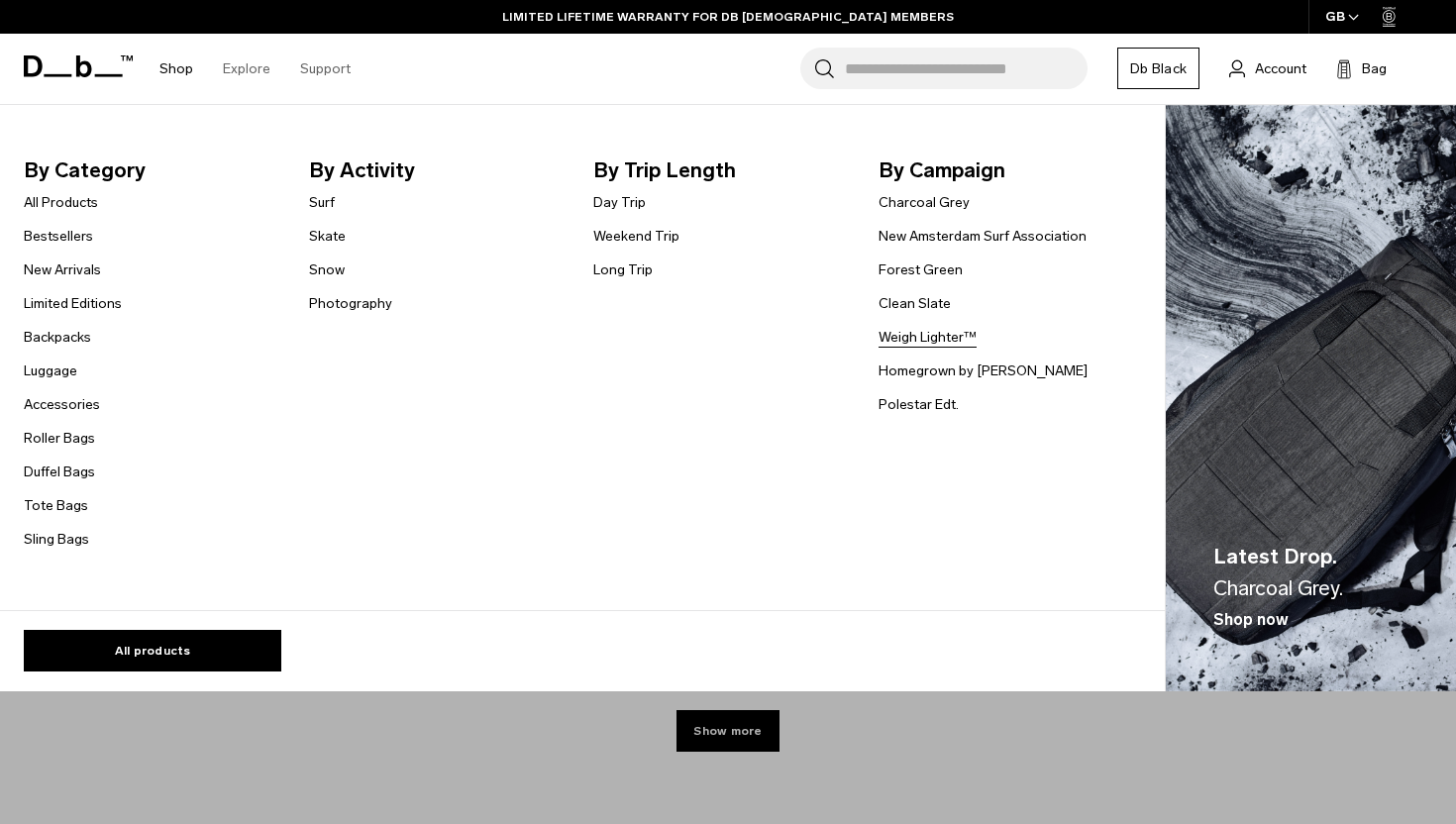 click on "Weigh Lighter™" at bounding box center [927, 337] 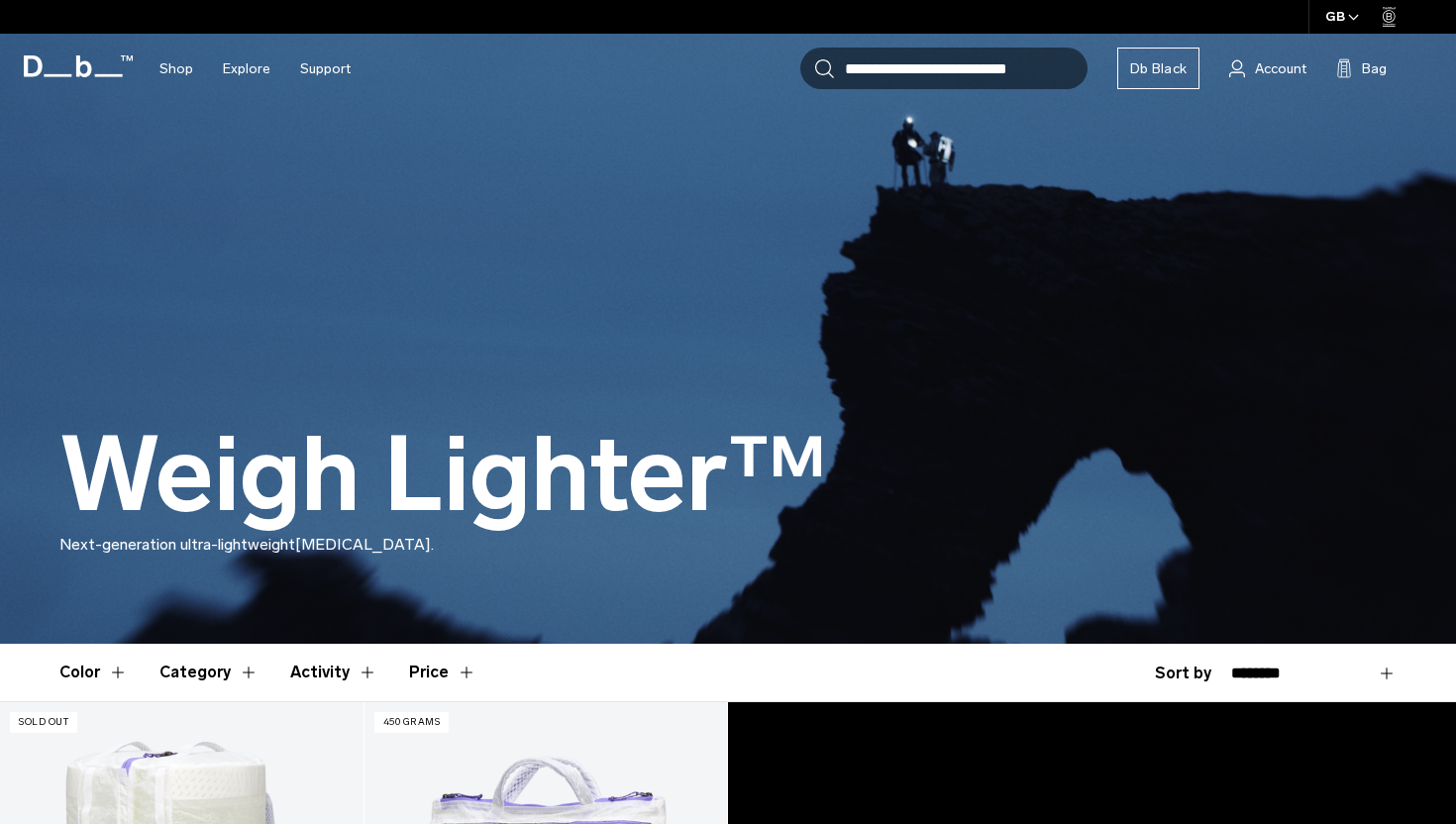 scroll, scrollTop: 371, scrollLeft: 0, axis: vertical 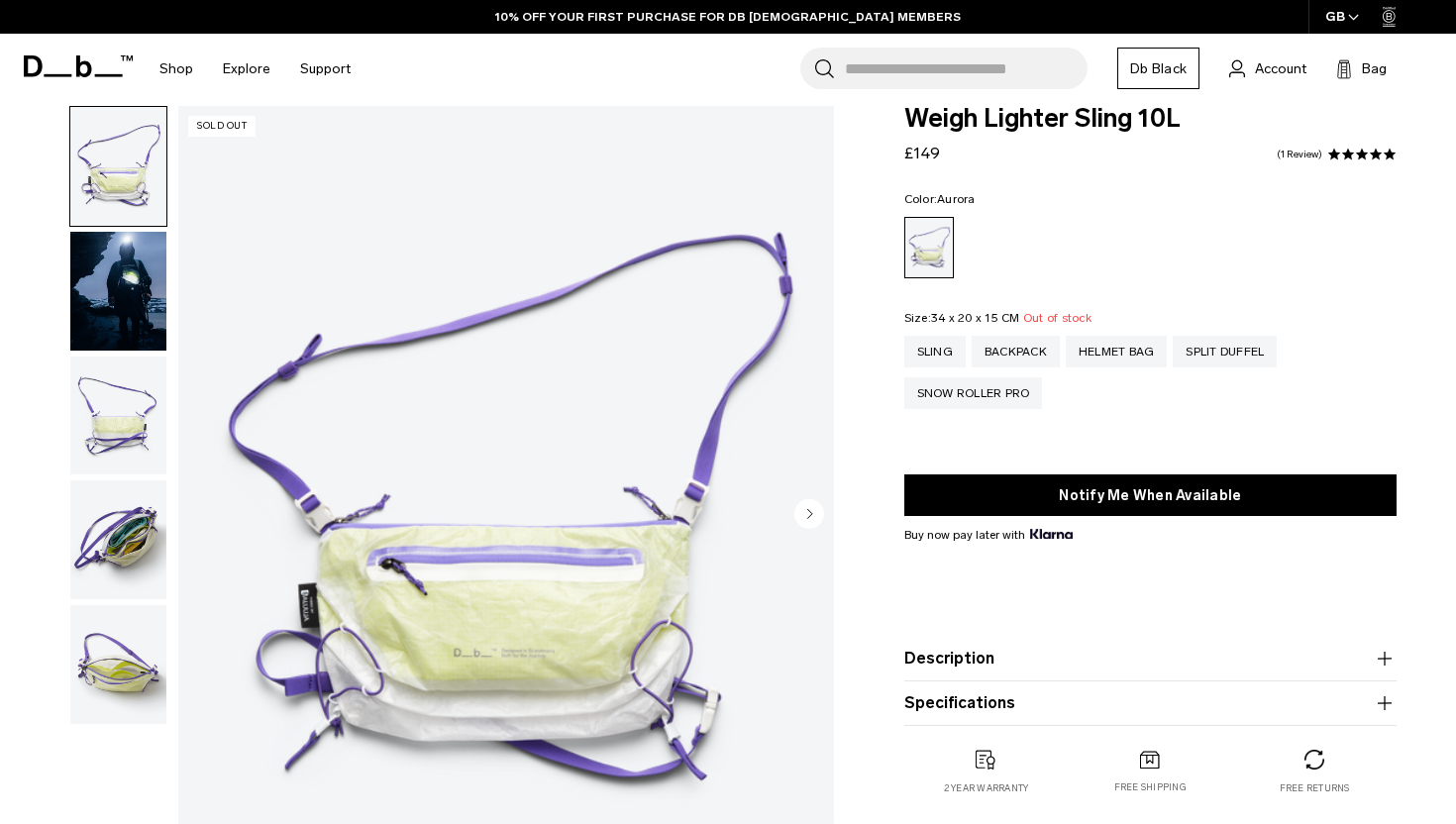 click 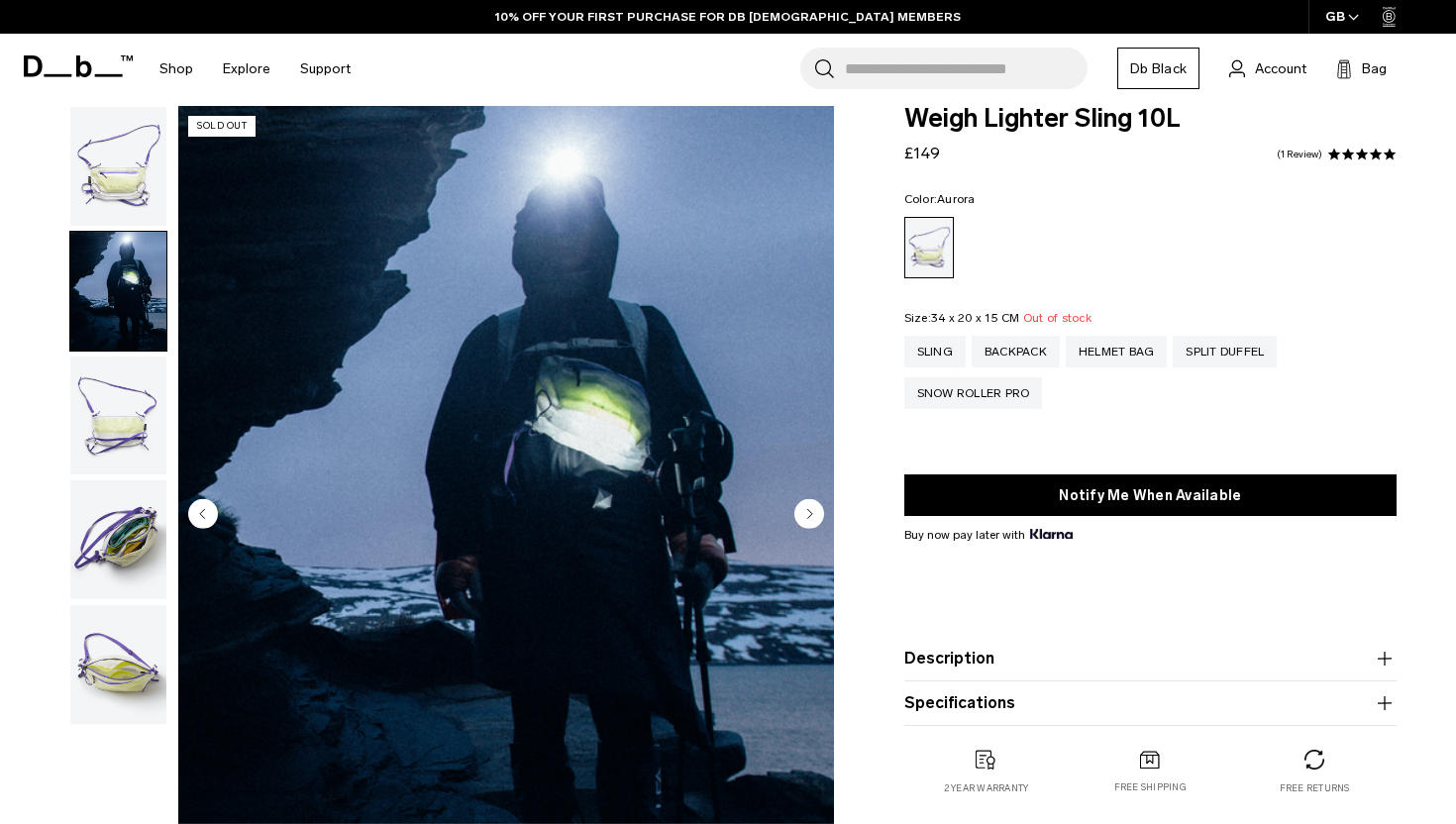 click 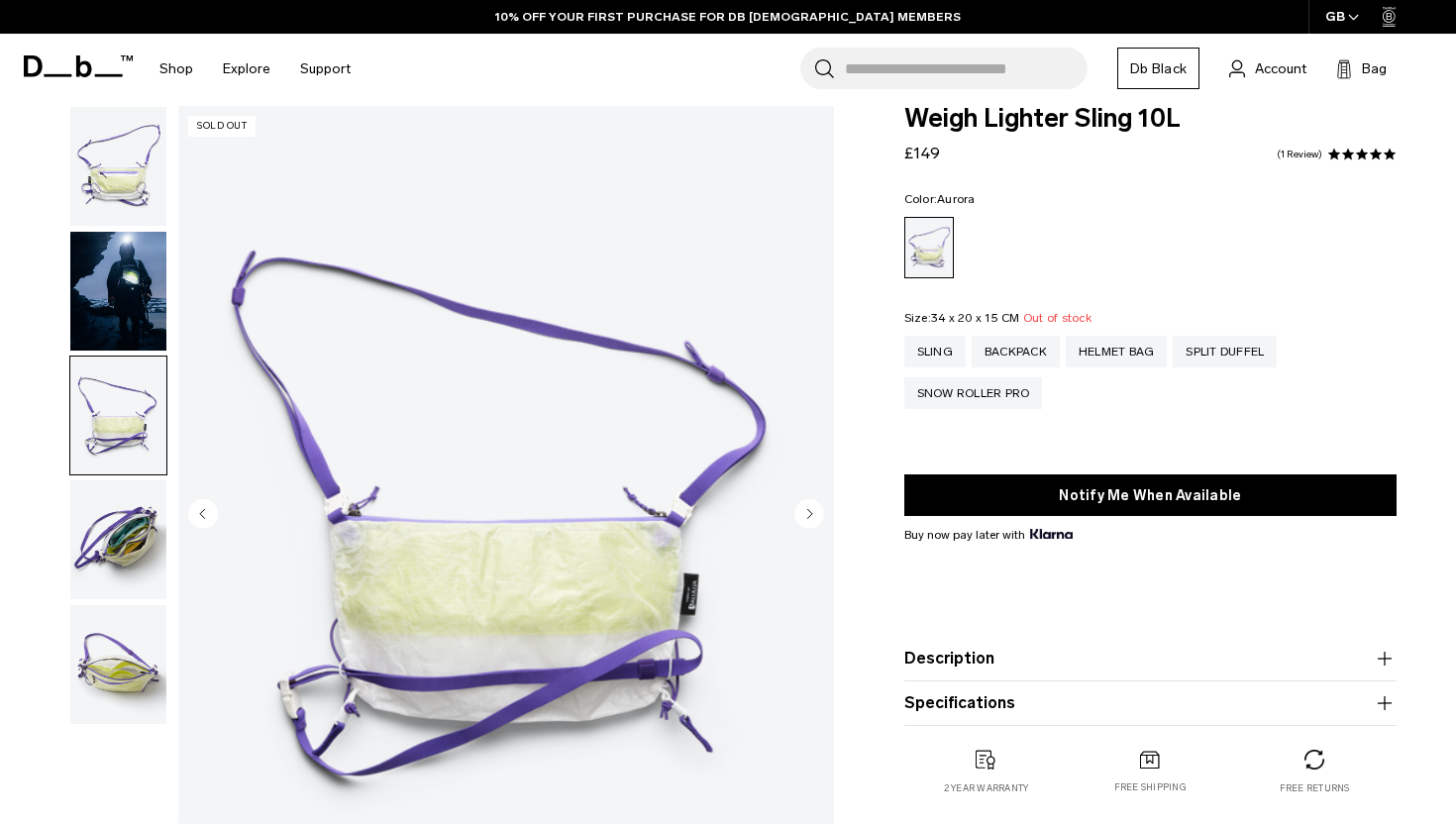 click 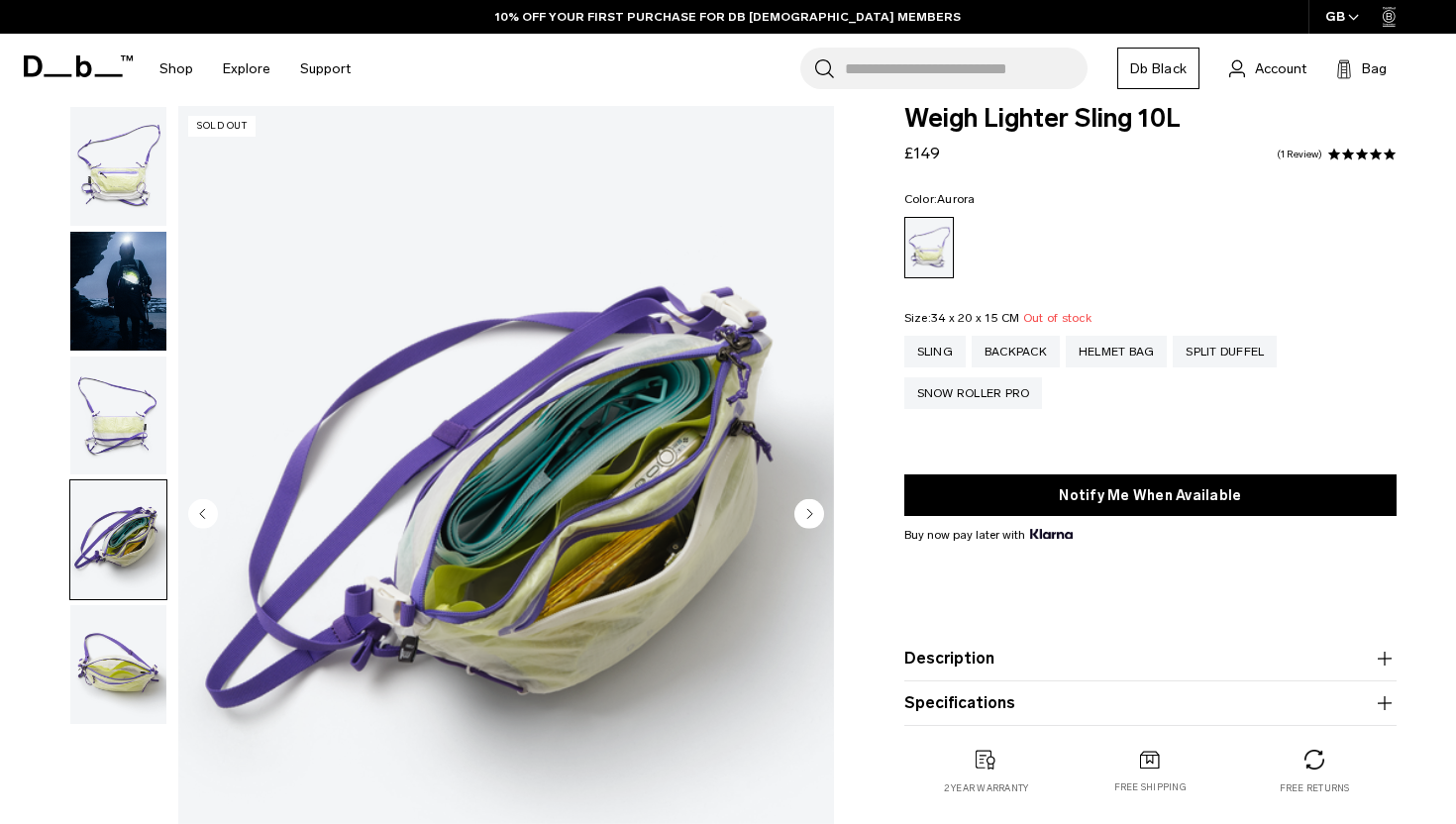click 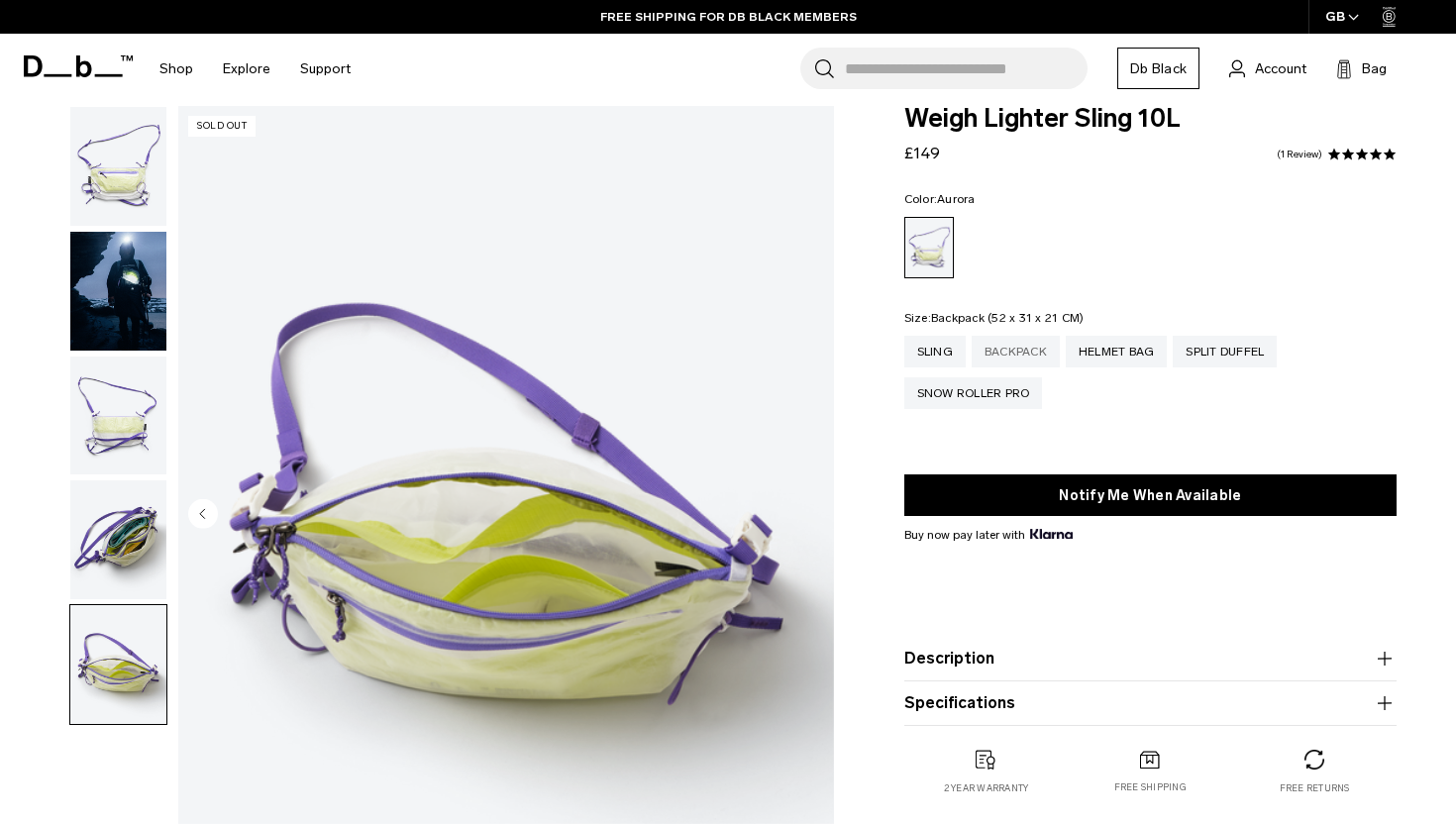 click on "Backpack" at bounding box center [1015, 352] 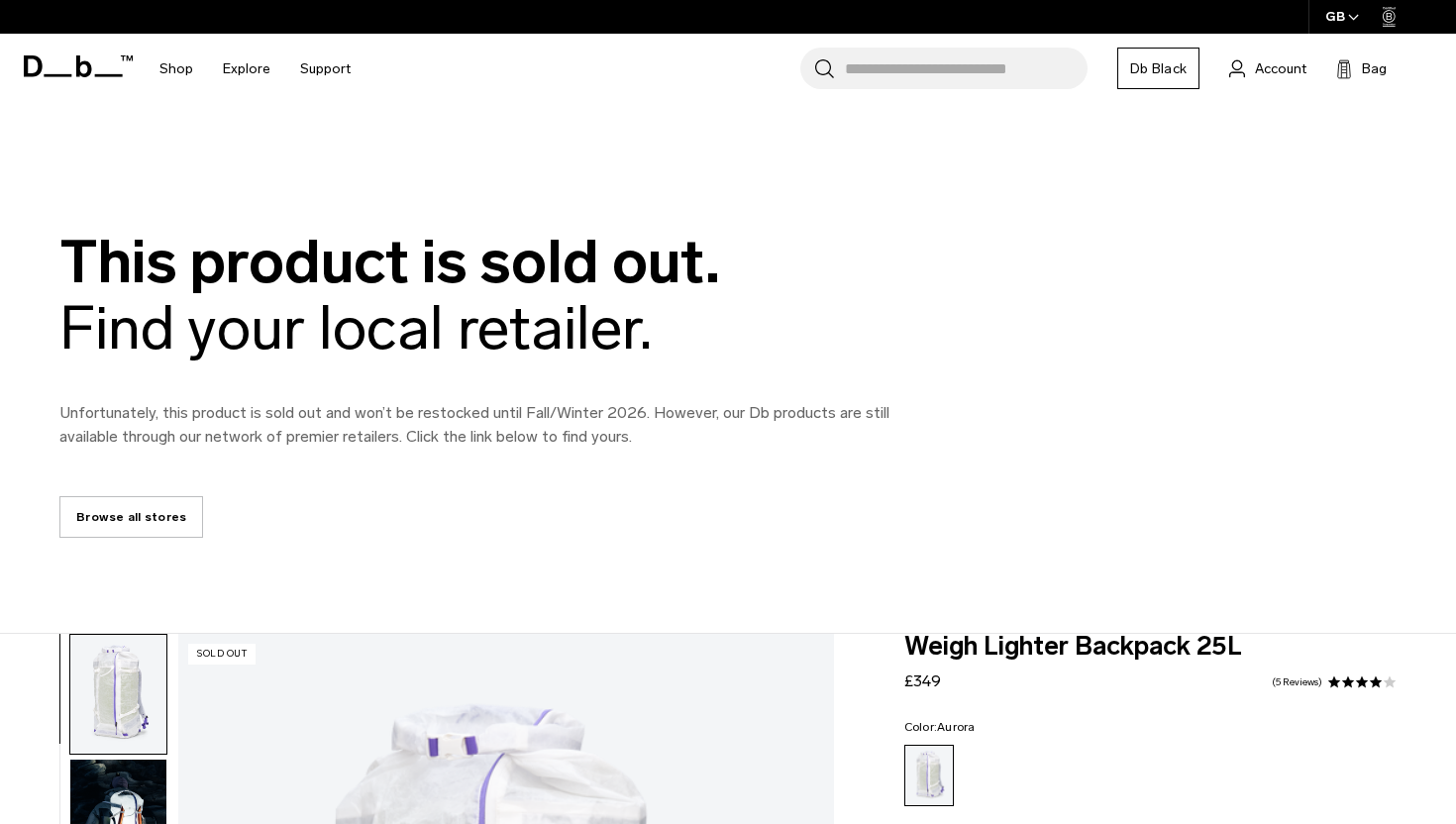 scroll, scrollTop: 779, scrollLeft: 0, axis: vertical 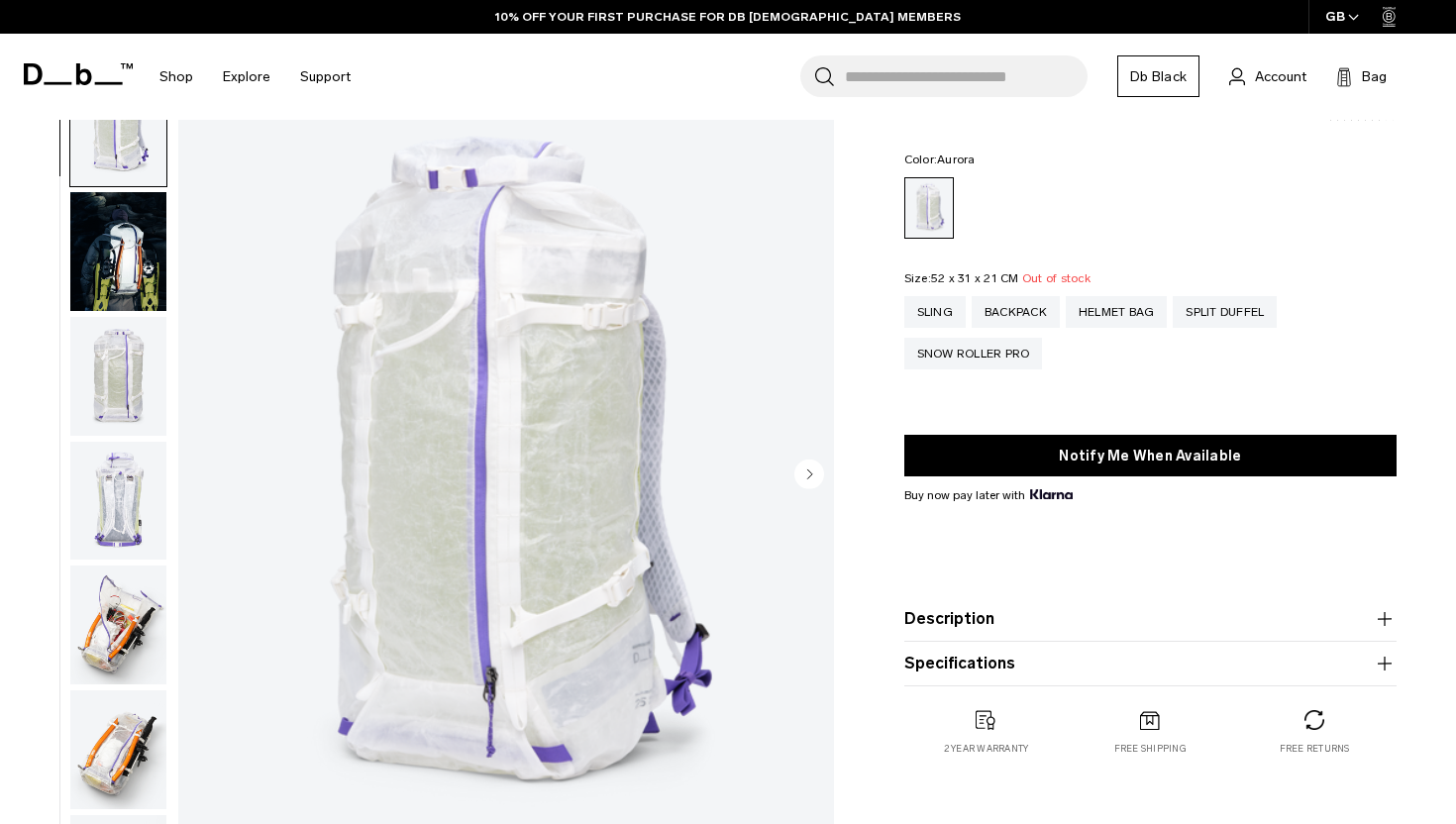 click at bounding box center [118, 376] 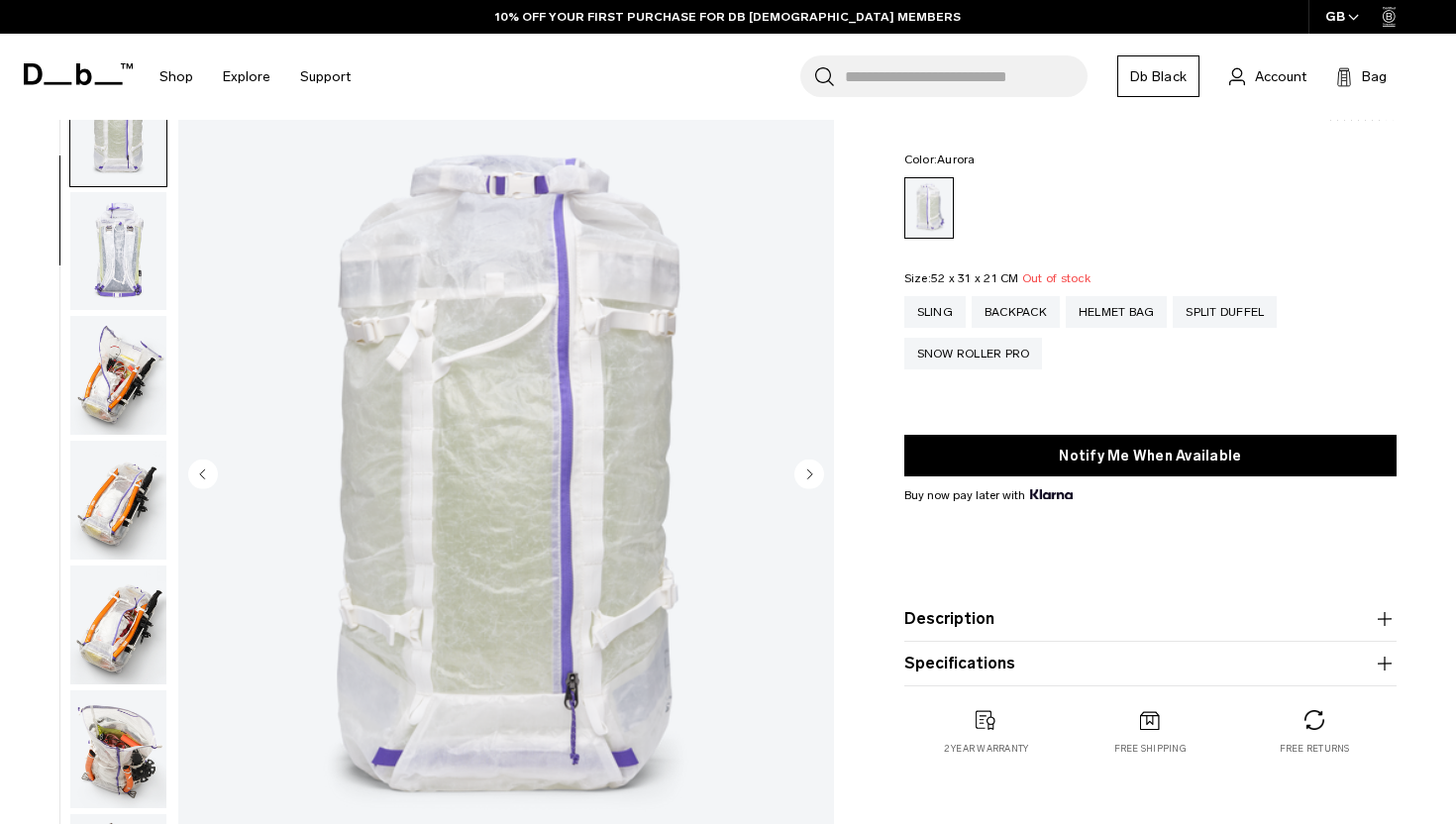 click at bounding box center (118, 375) 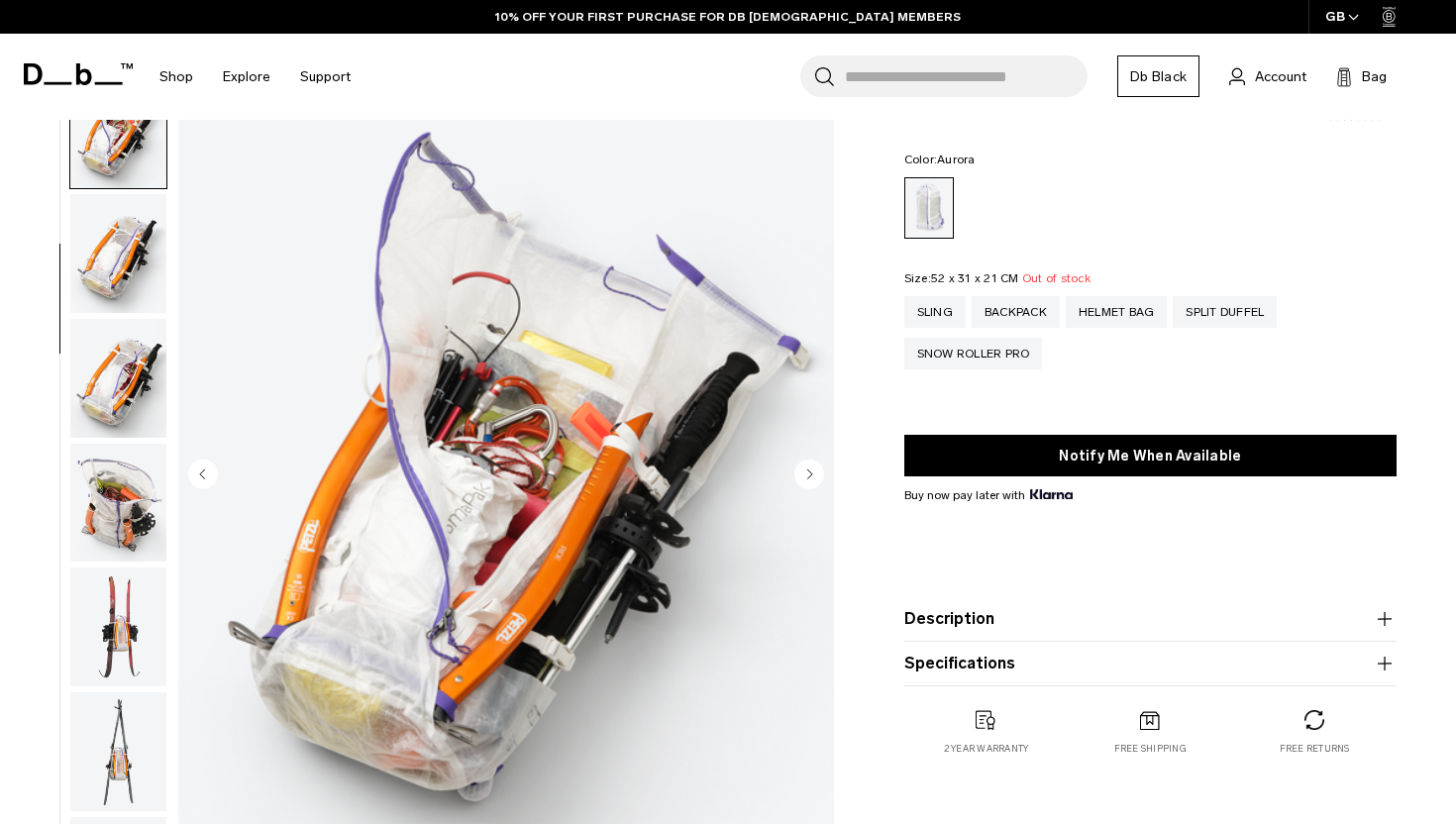 scroll, scrollTop: 498, scrollLeft: 0, axis: vertical 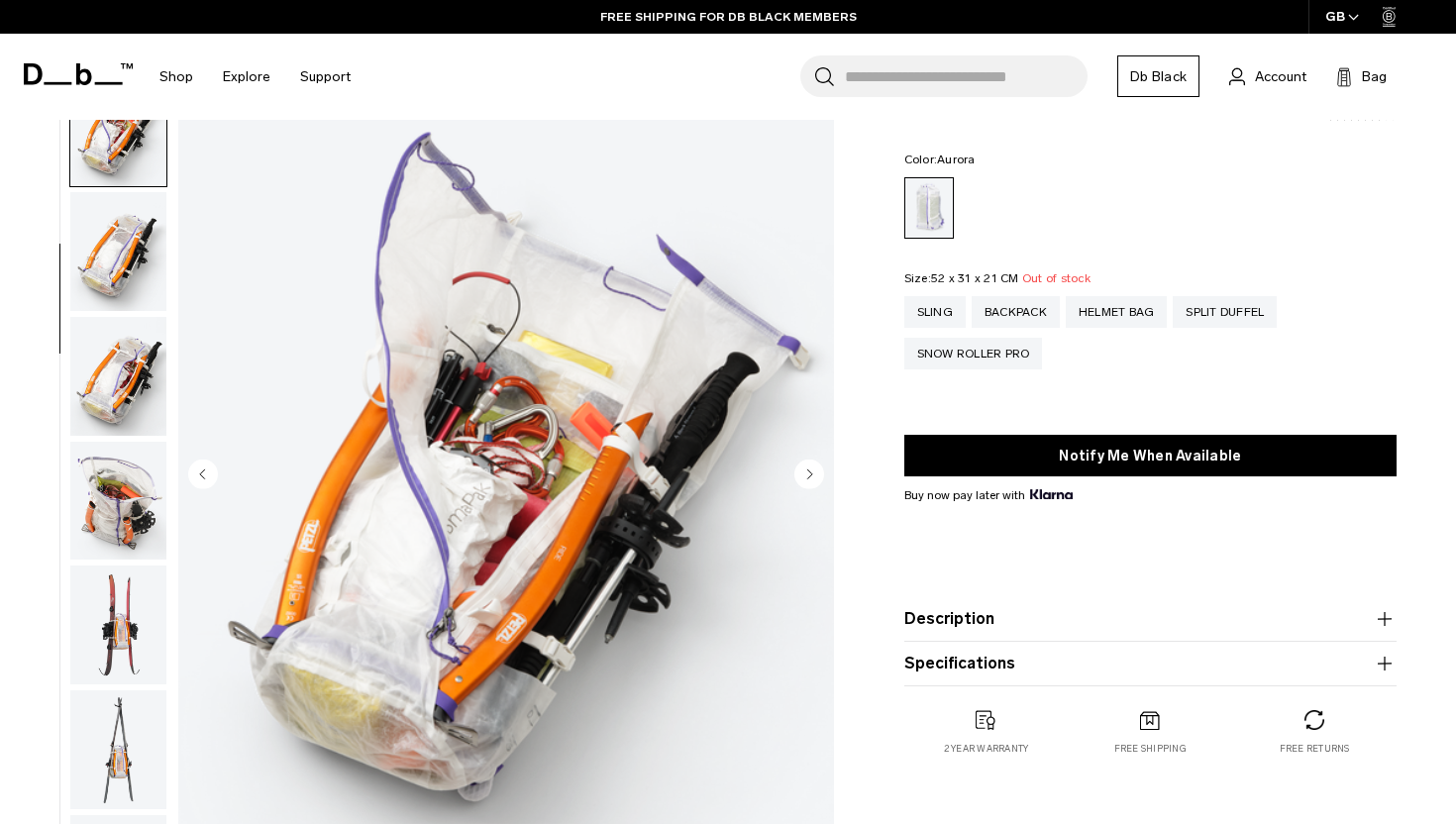 click at bounding box center (118, 501) 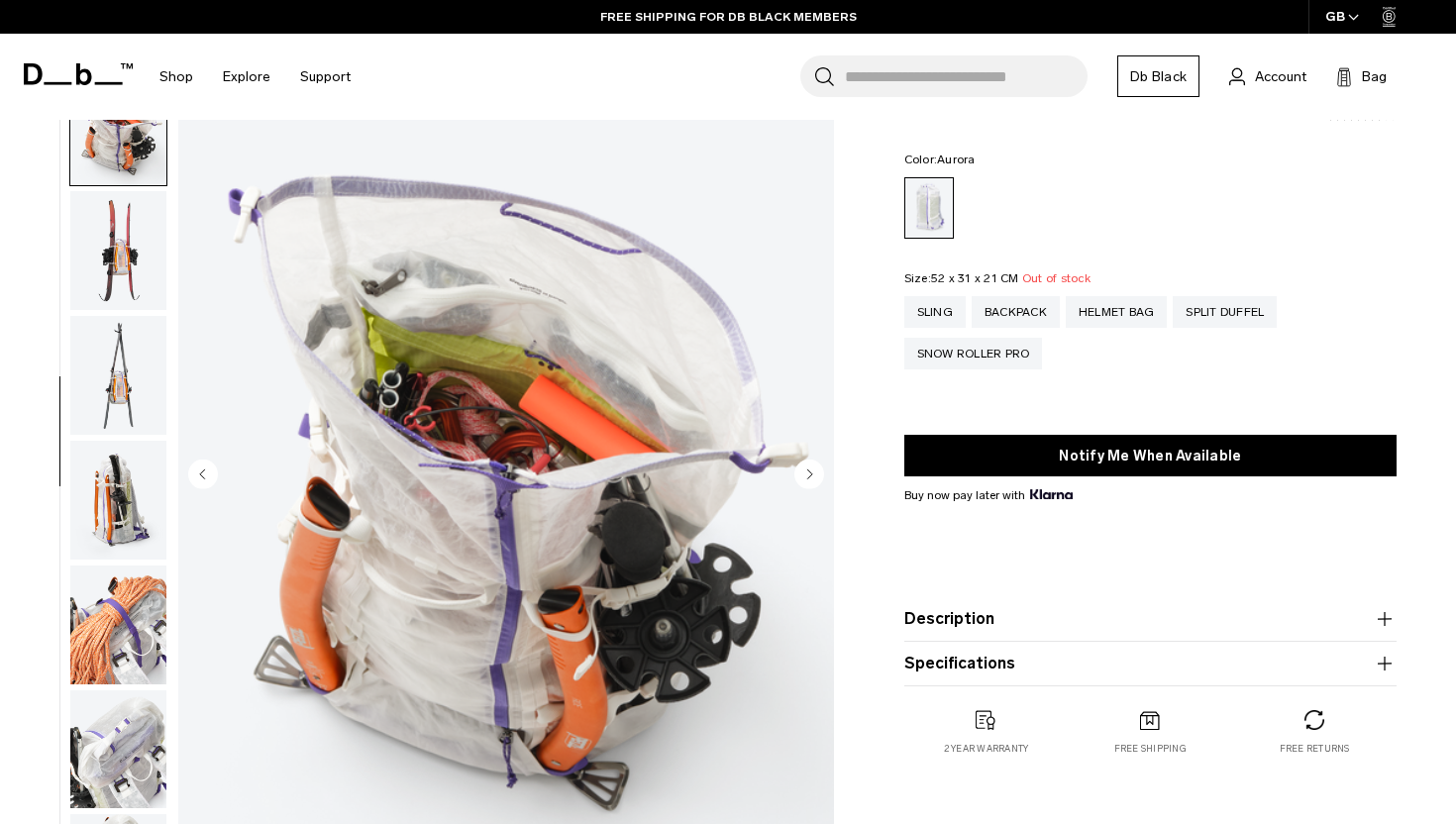 click at bounding box center [118, 500] 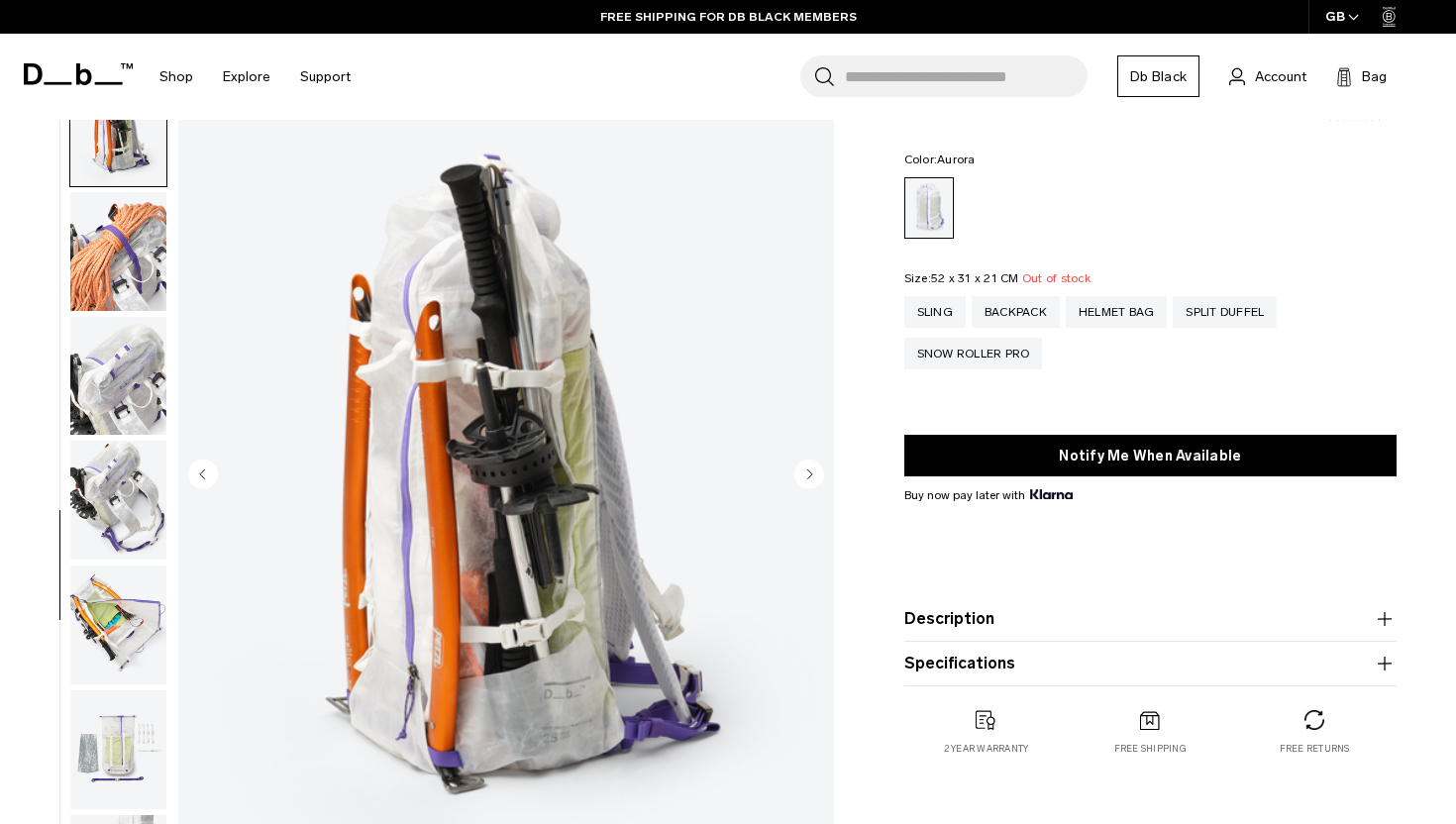 scroll, scrollTop: 1237, scrollLeft: 0, axis: vertical 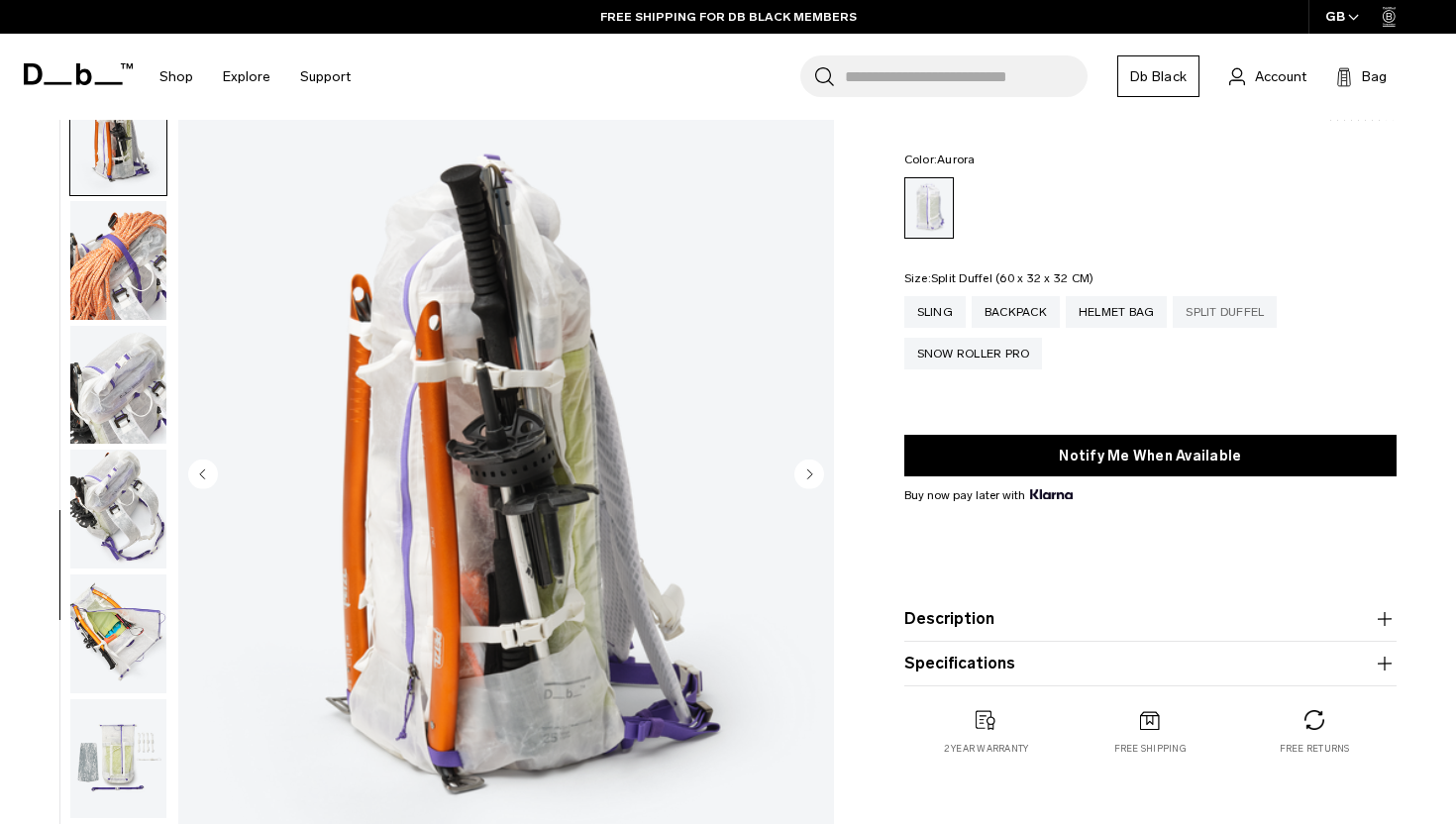 click on "Split Duffel" at bounding box center (1224, 312) 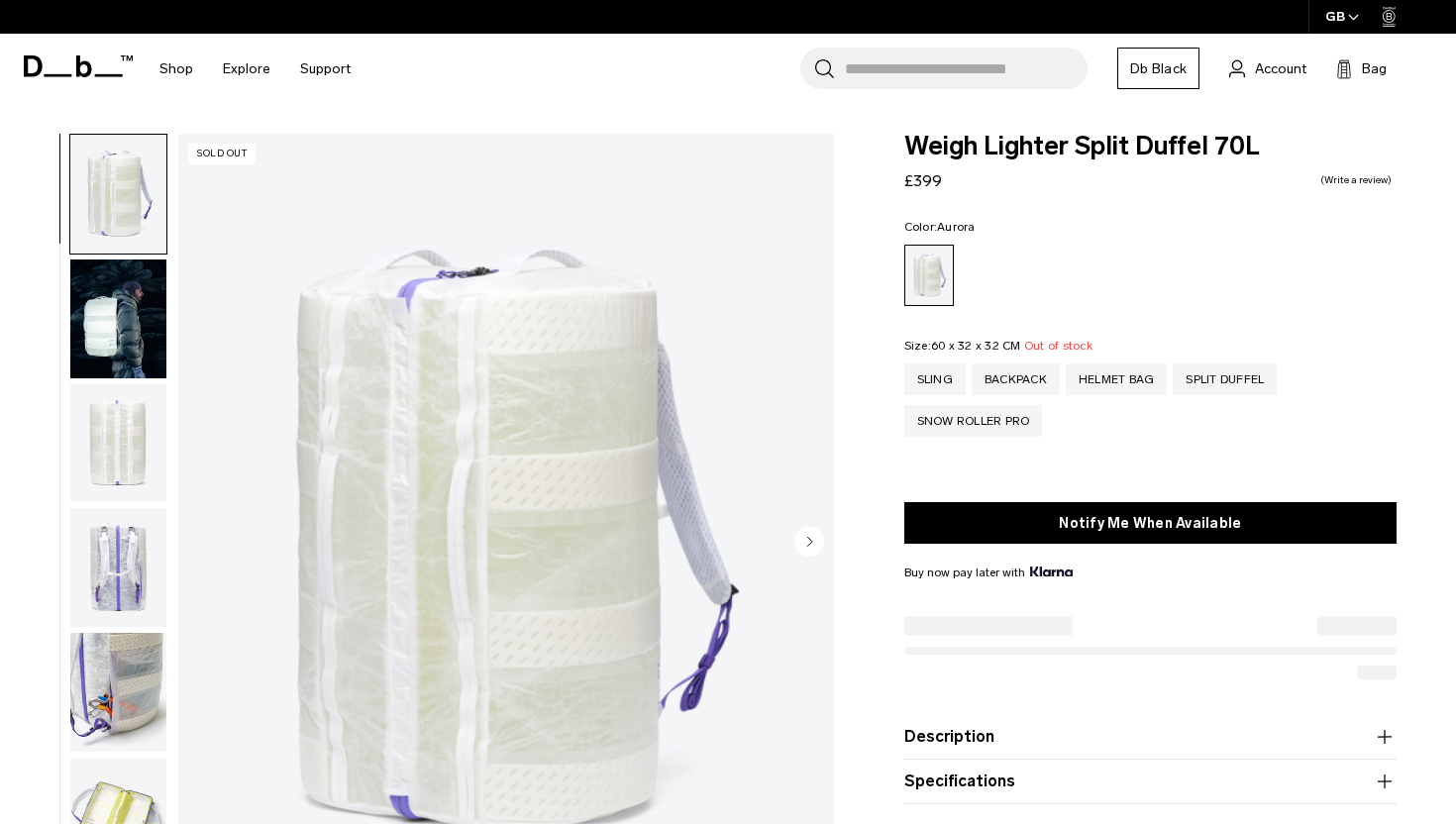scroll, scrollTop: 0, scrollLeft: 0, axis: both 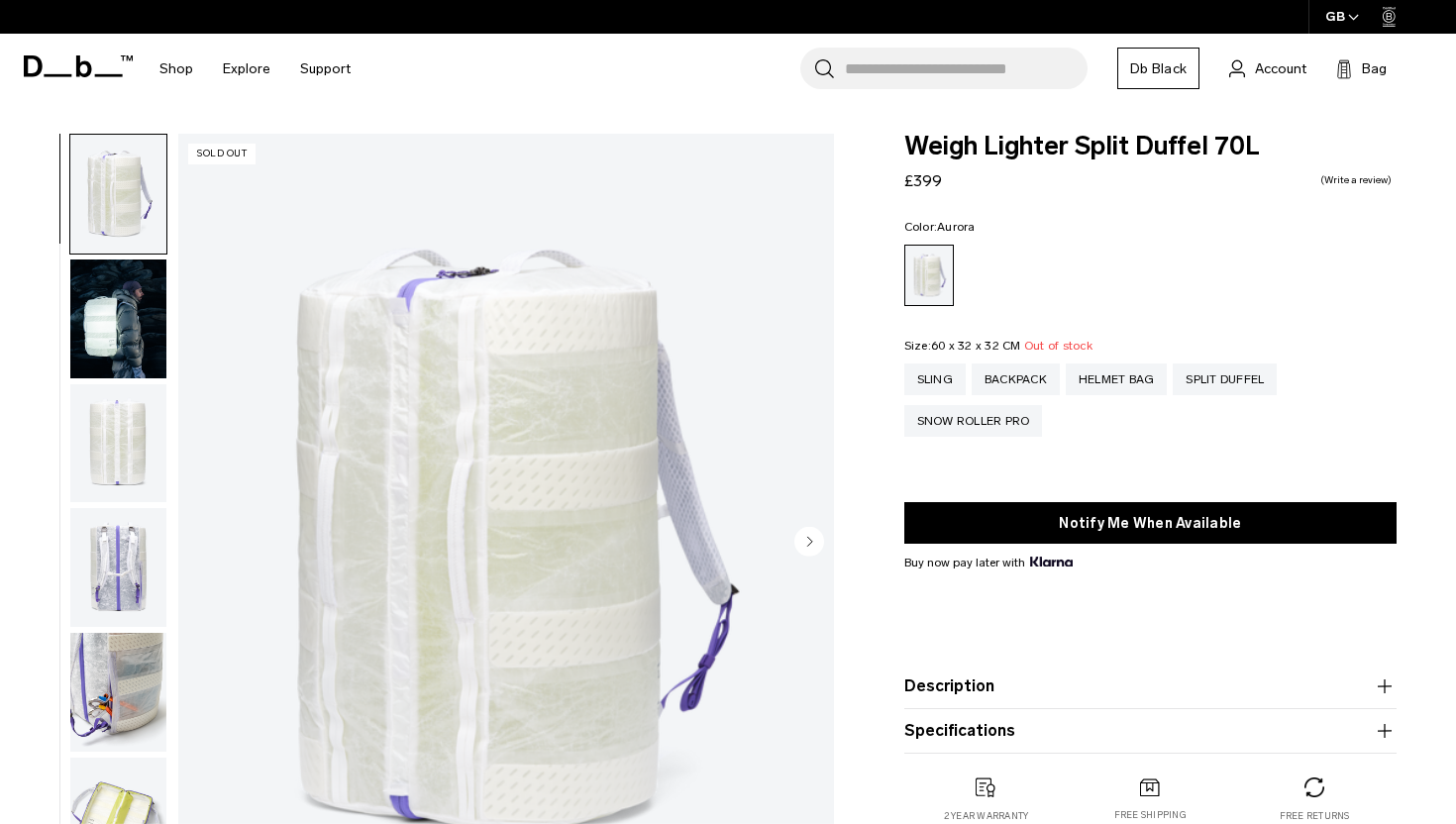 click at bounding box center [118, 444] 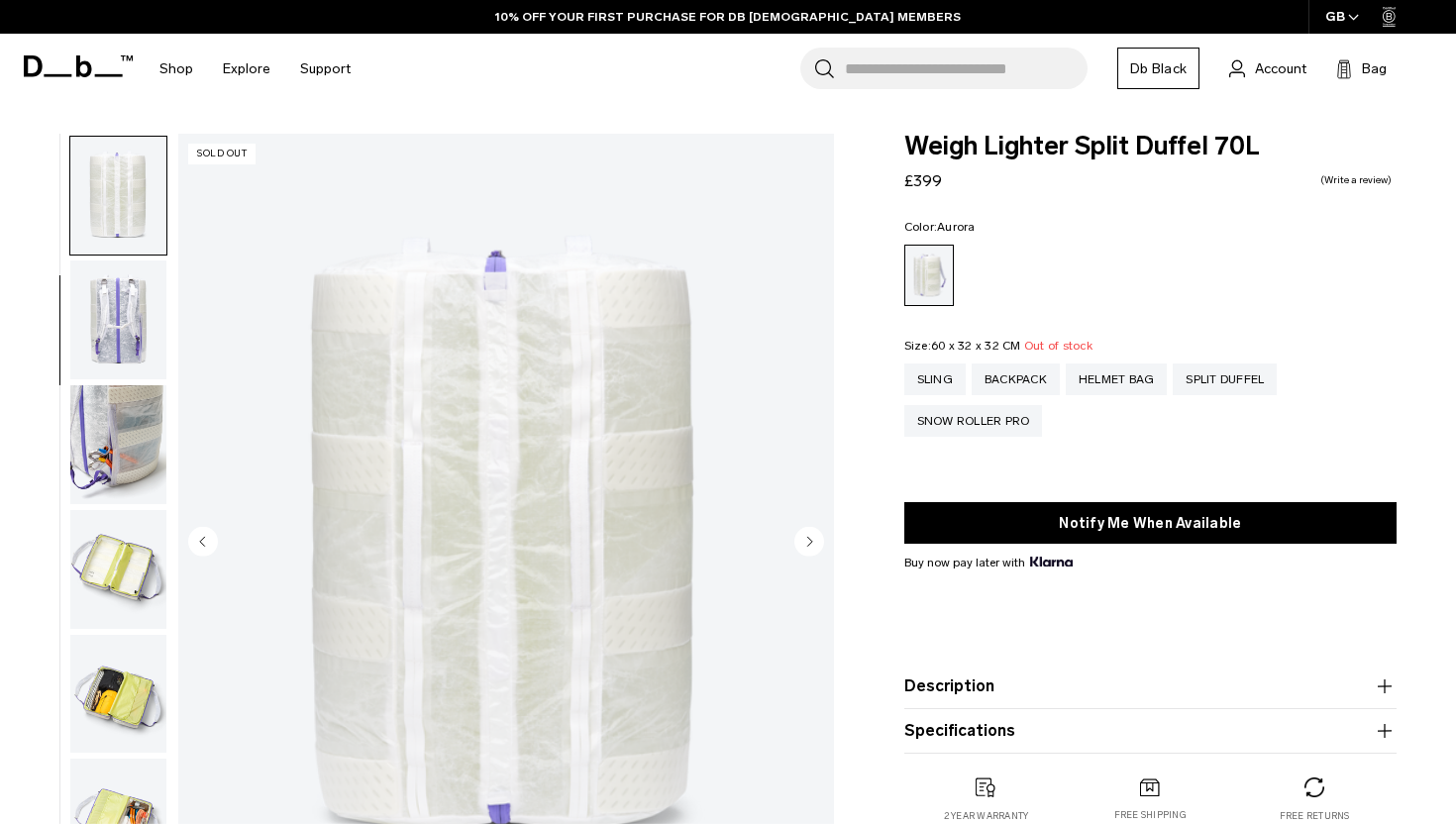 scroll, scrollTop: 250, scrollLeft: 0, axis: vertical 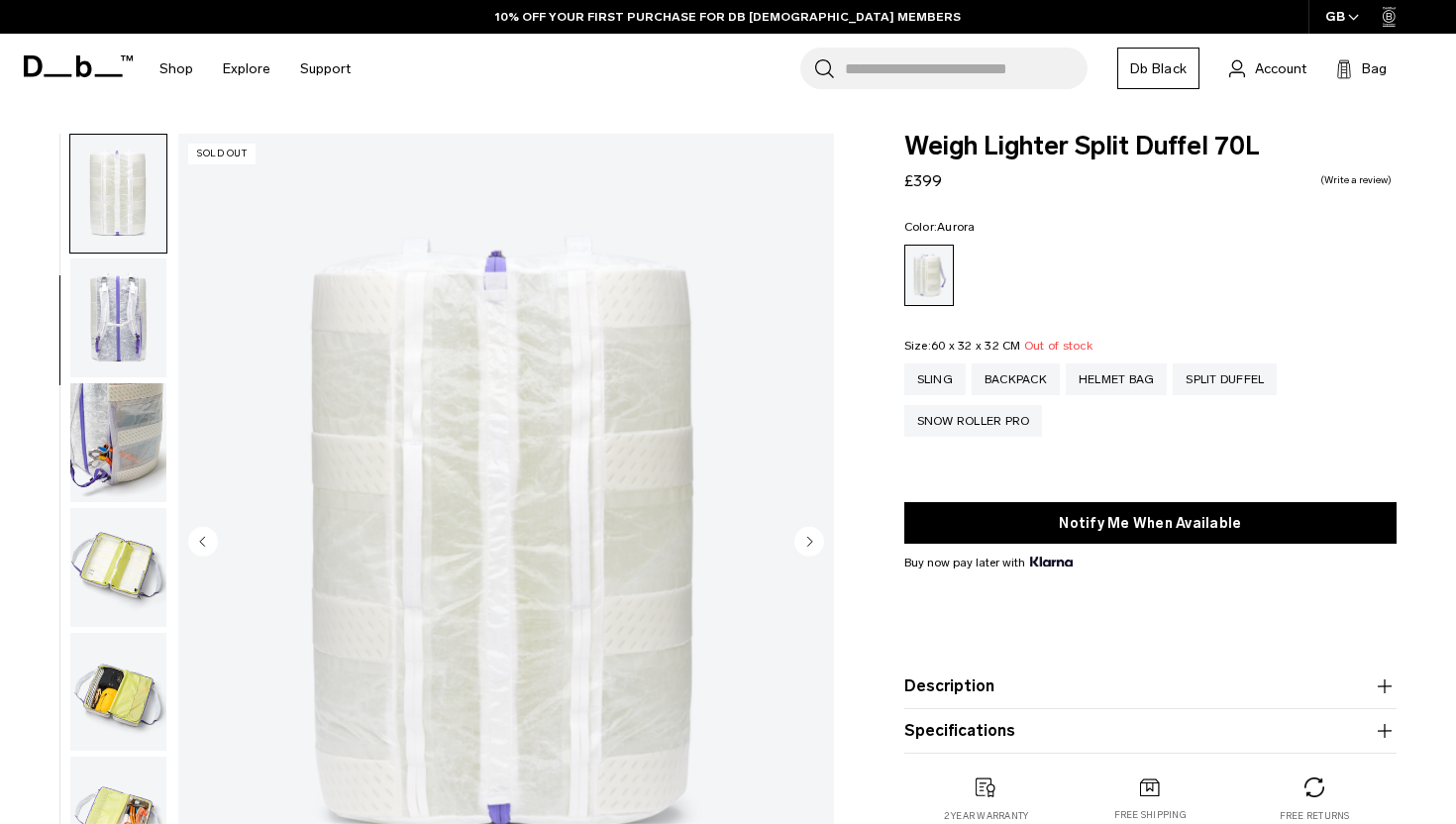 click at bounding box center (118, 443) 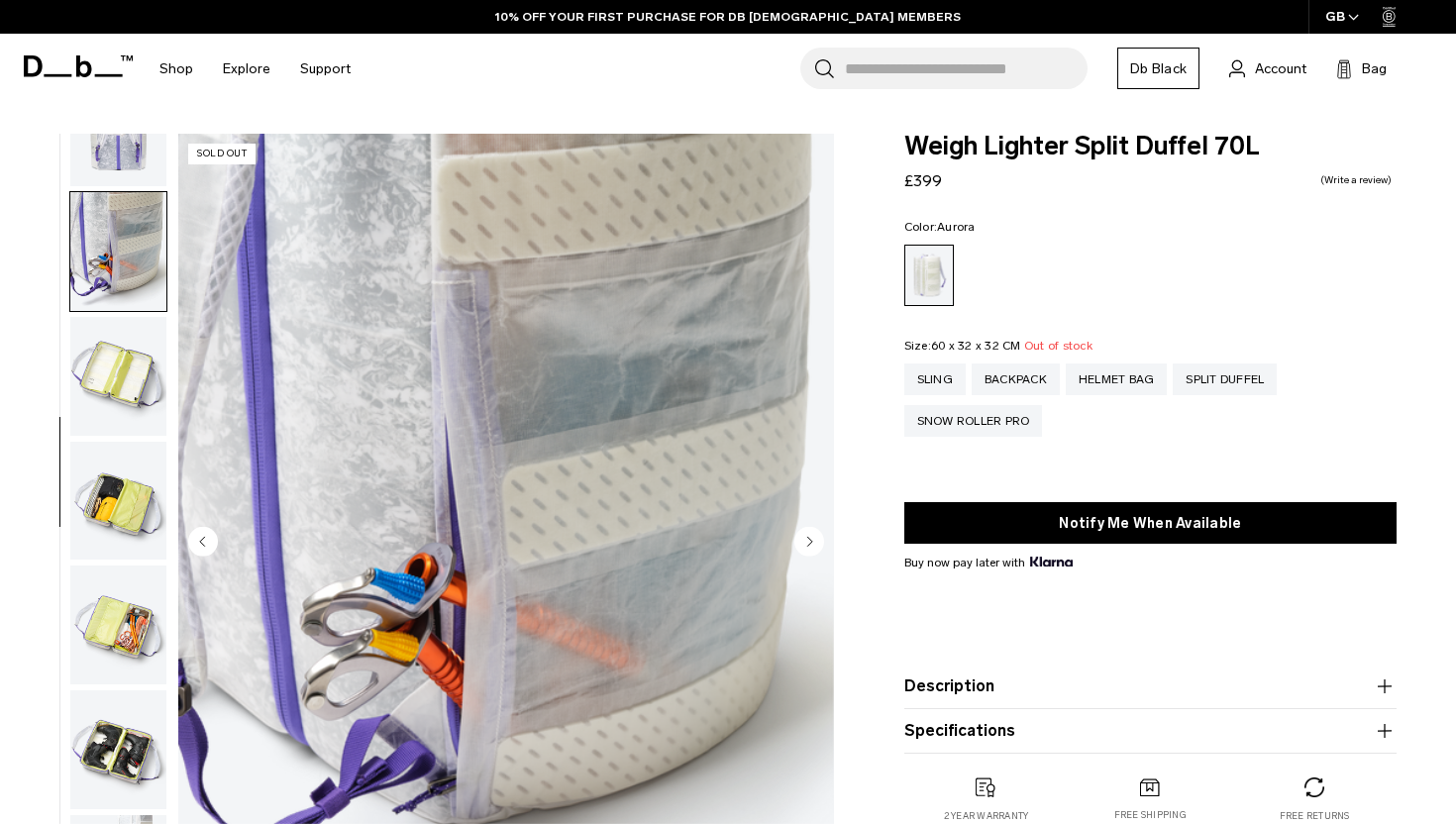scroll, scrollTop: 498, scrollLeft: 0, axis: vertical 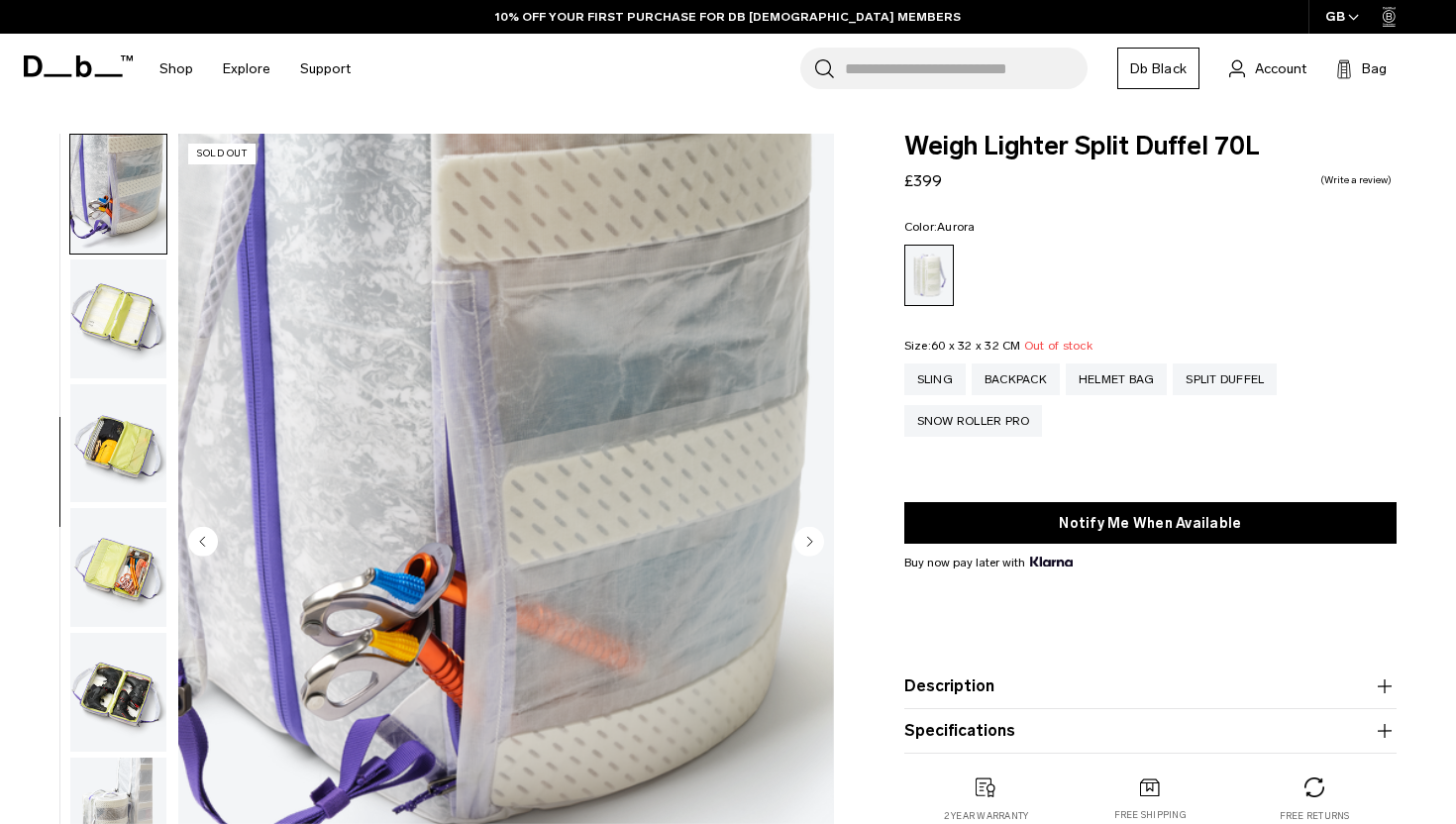 click at bounding box center (118, 444) 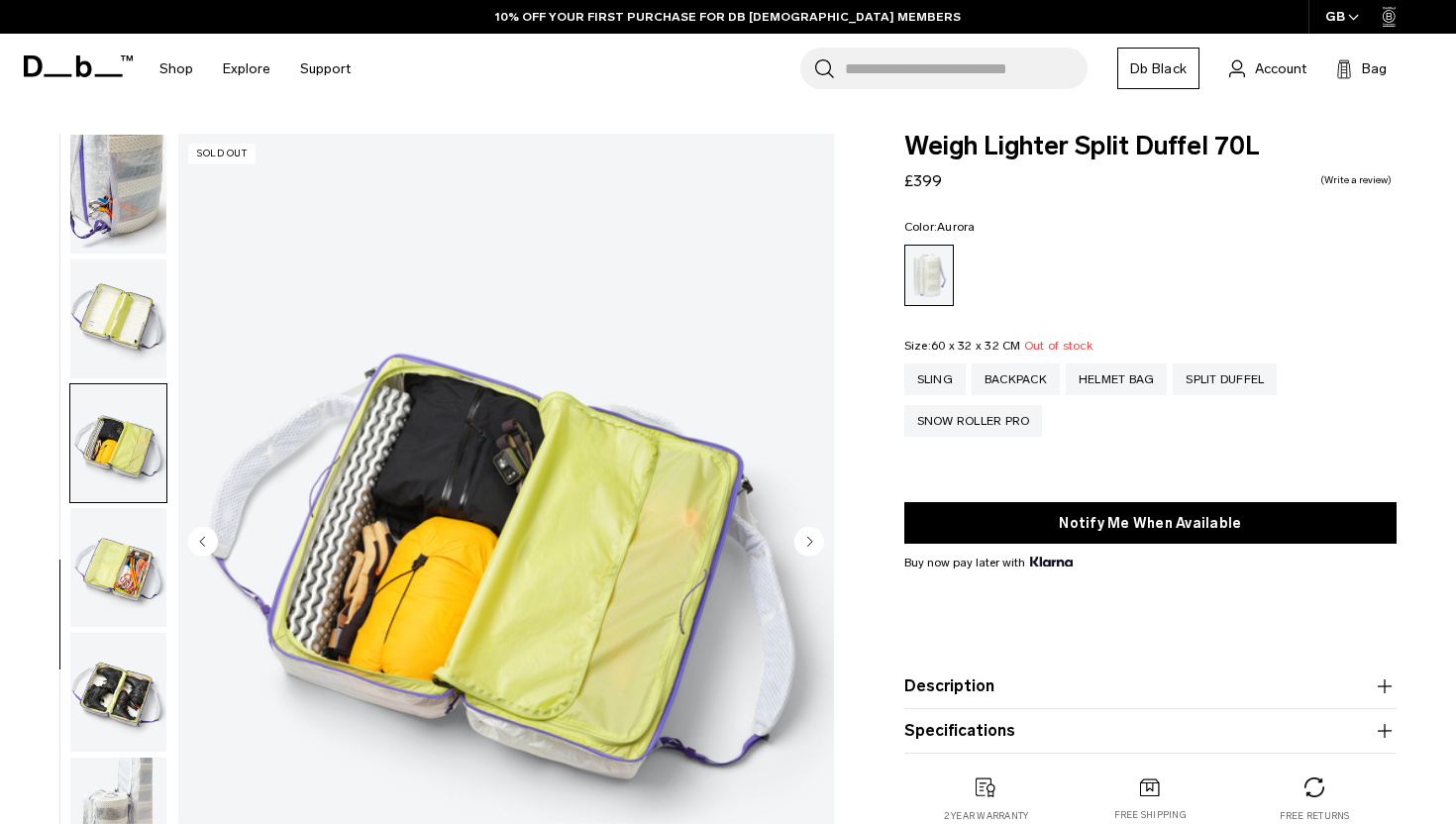 scroll, scrollTop: 547, scrollLeft: 0, axis: vertical 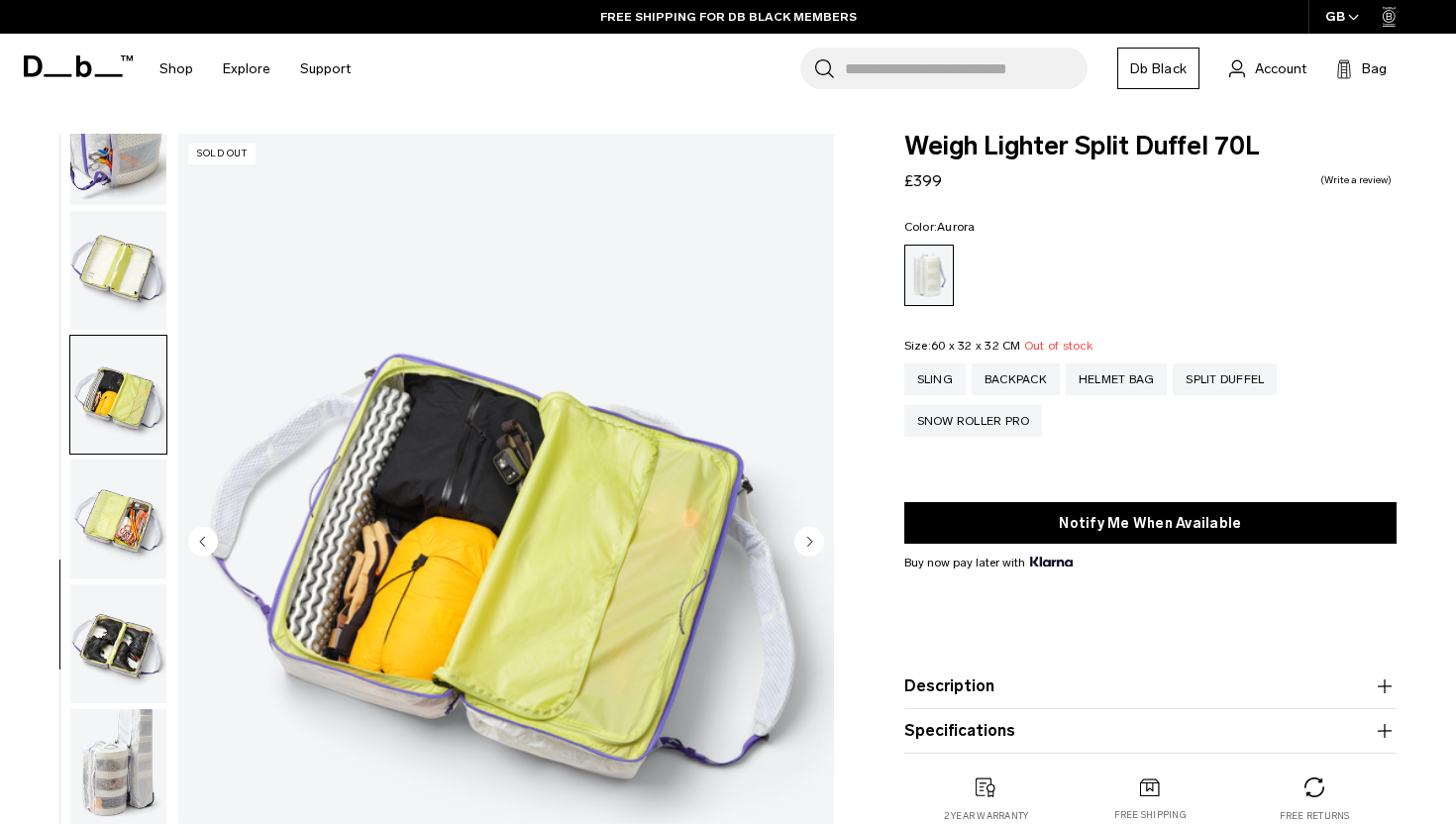 click at bounding box center (118, 519) 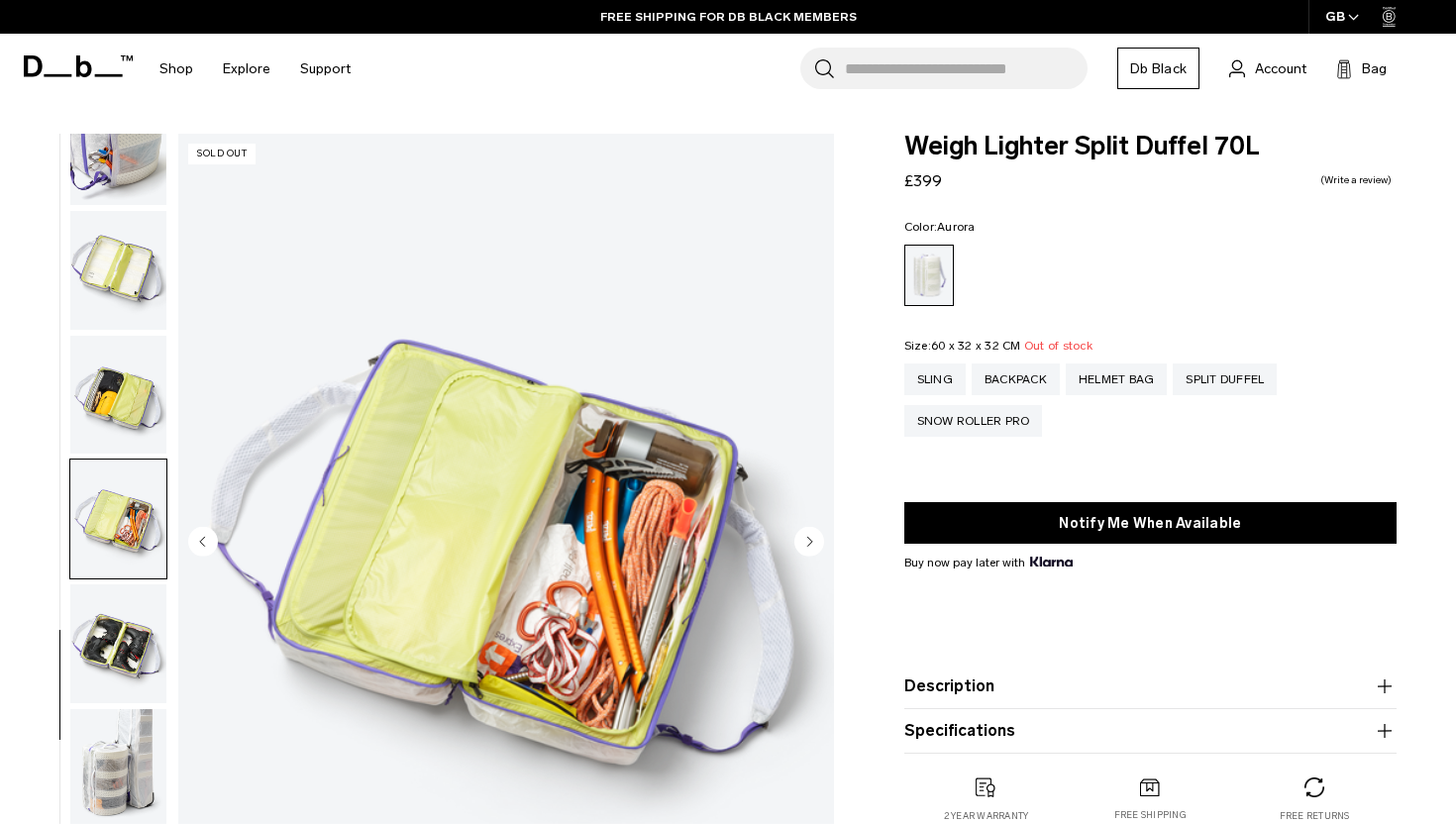click at bounding box center [118, 644] 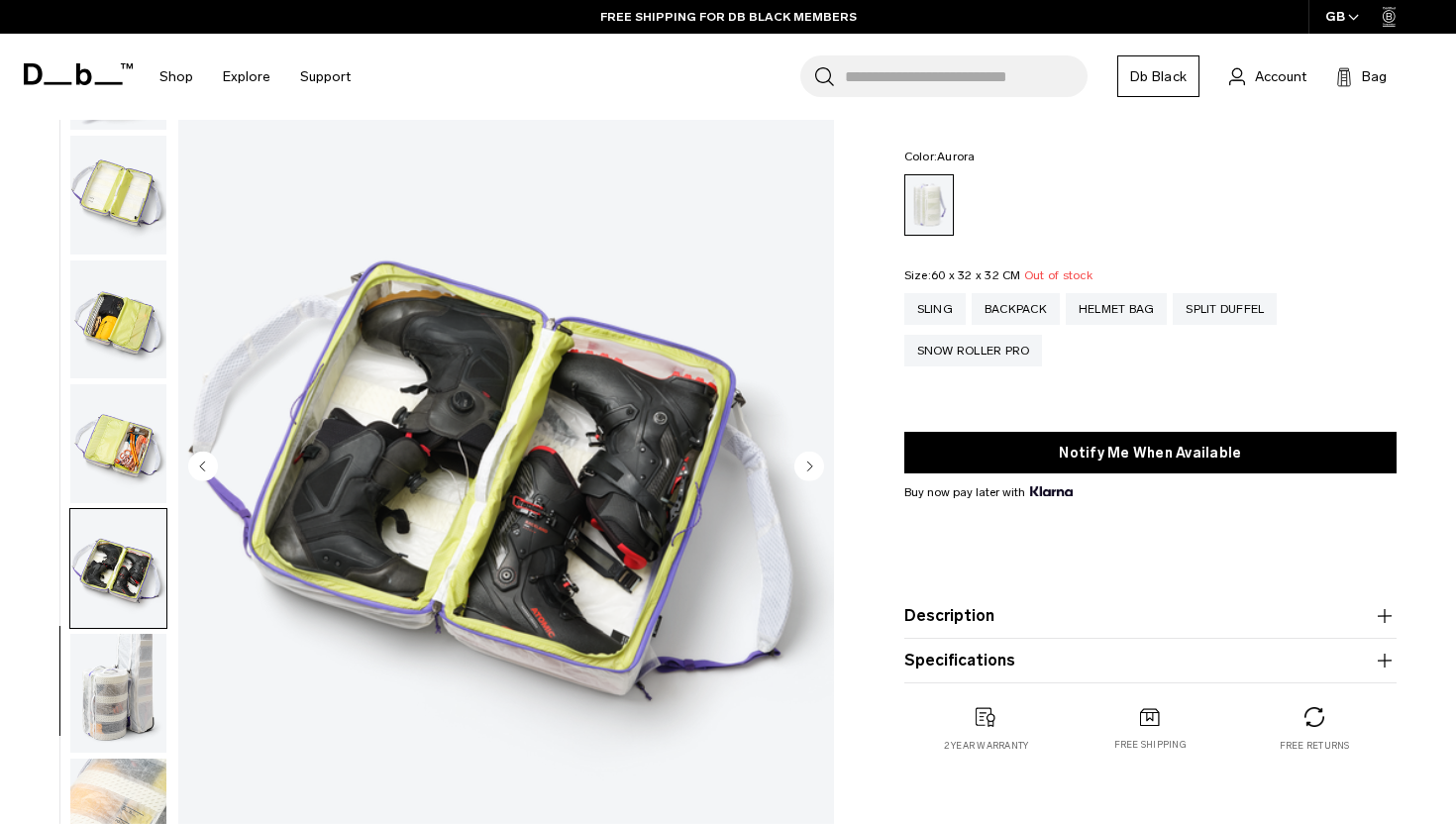 scroll, scrollTop: 0, scrollLeft: 0, axis: both 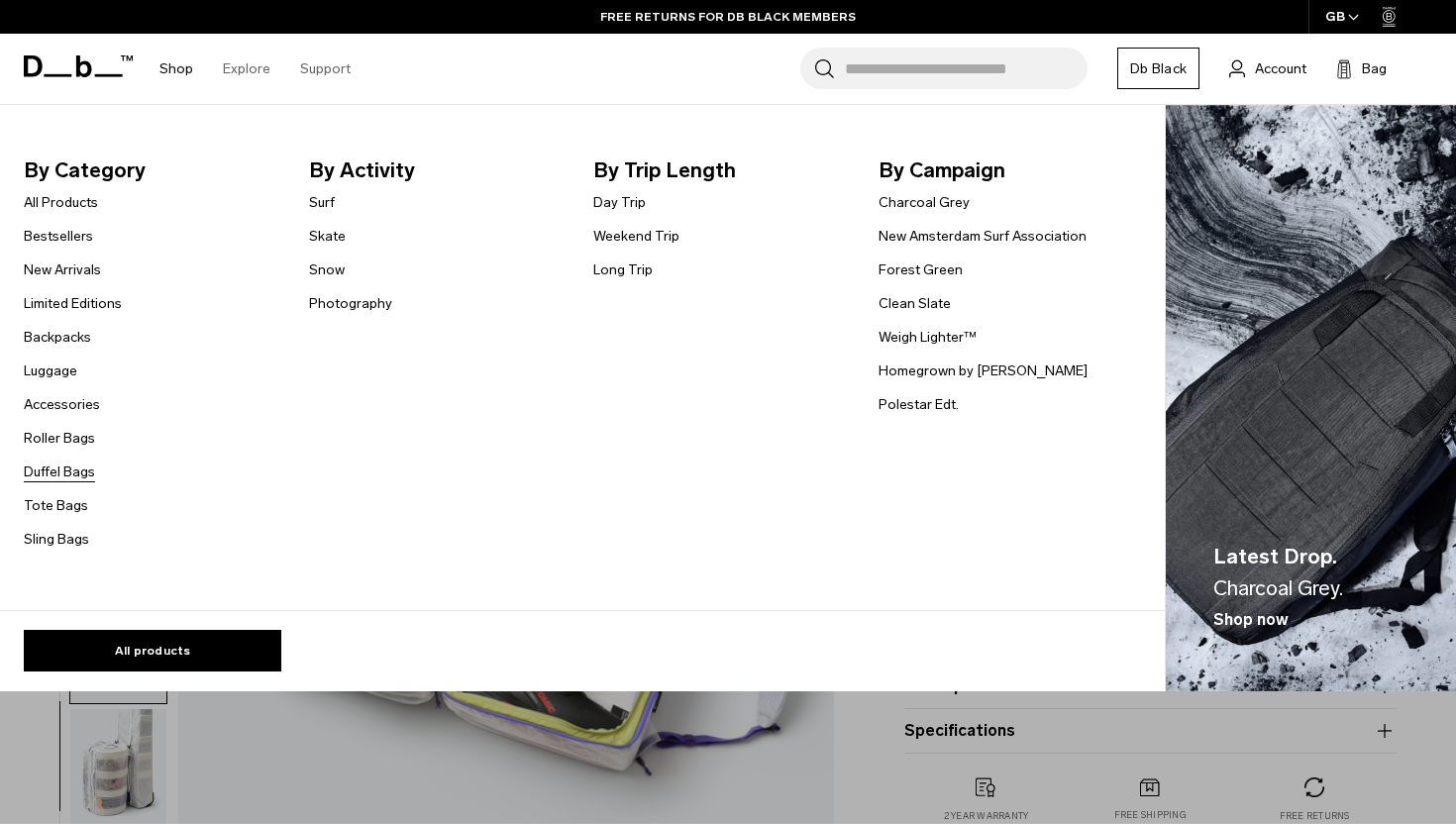 click on "Duffel Bags" at bounding box center [59, 471] 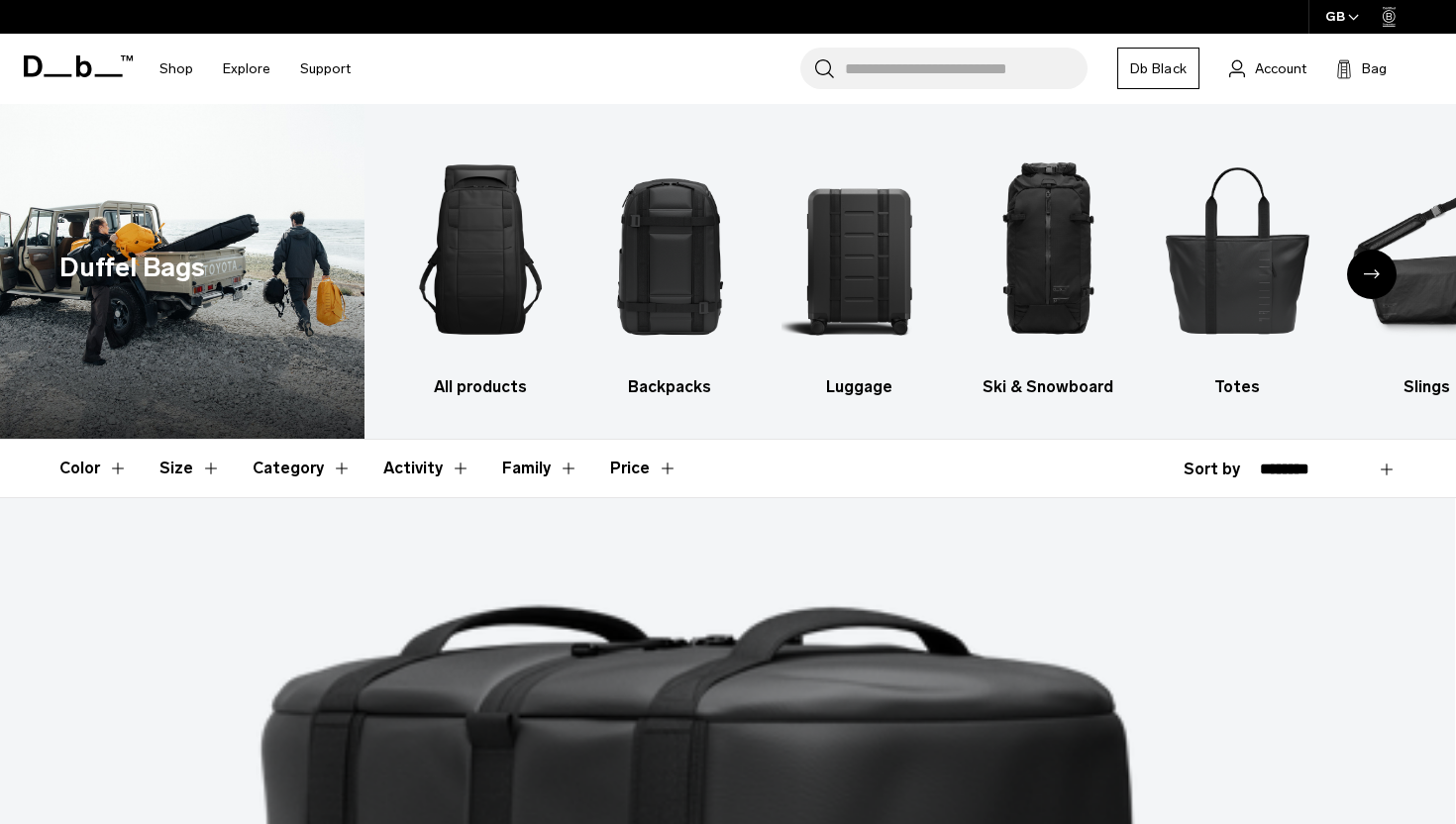 scroll, scrollTop: 252, scrollLeft: 0, axis: vertical 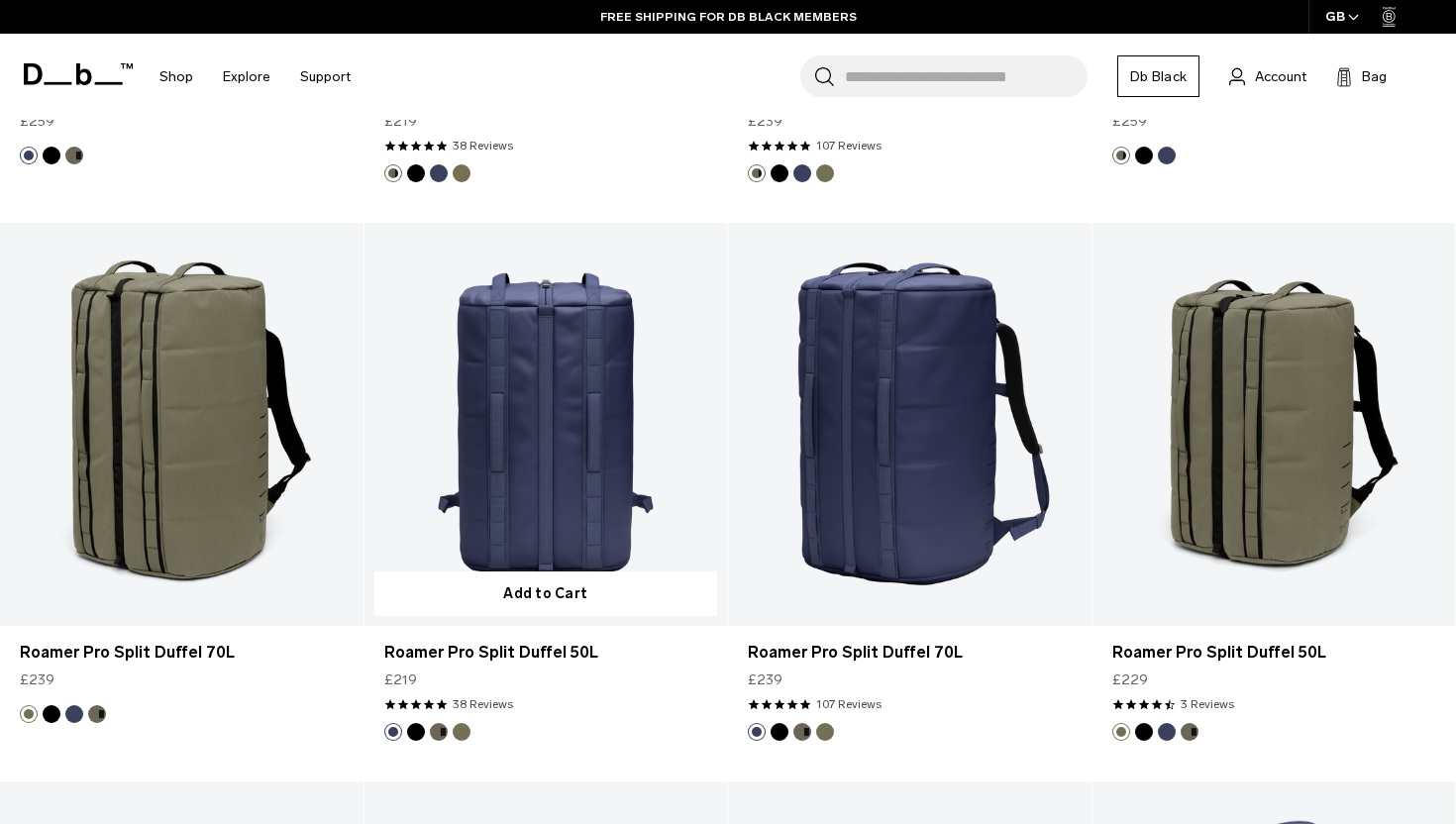 click at bounding box center [546, 424] 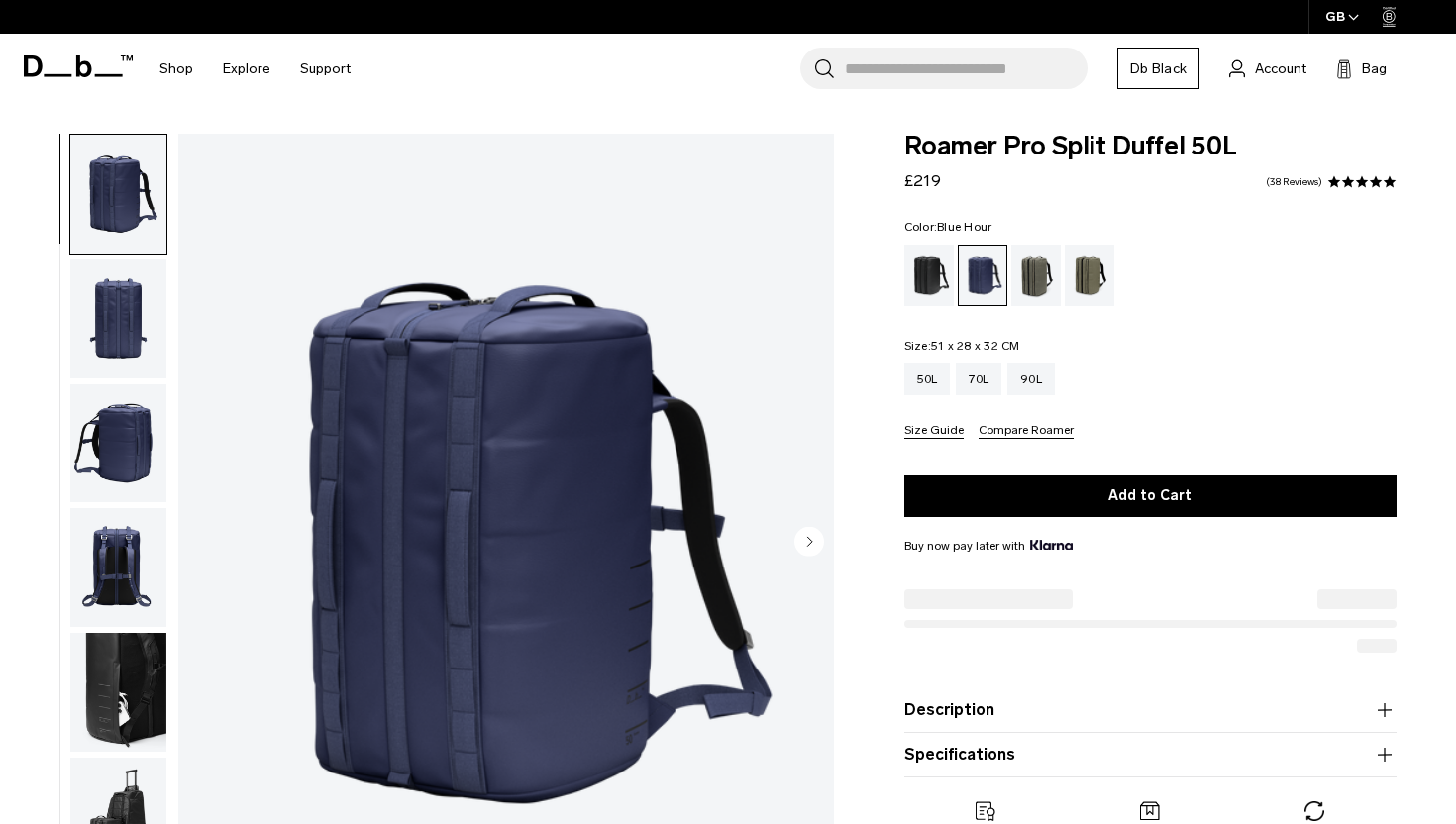 scroll, scrollTop: 0, scrollLeft: 0, axis: both 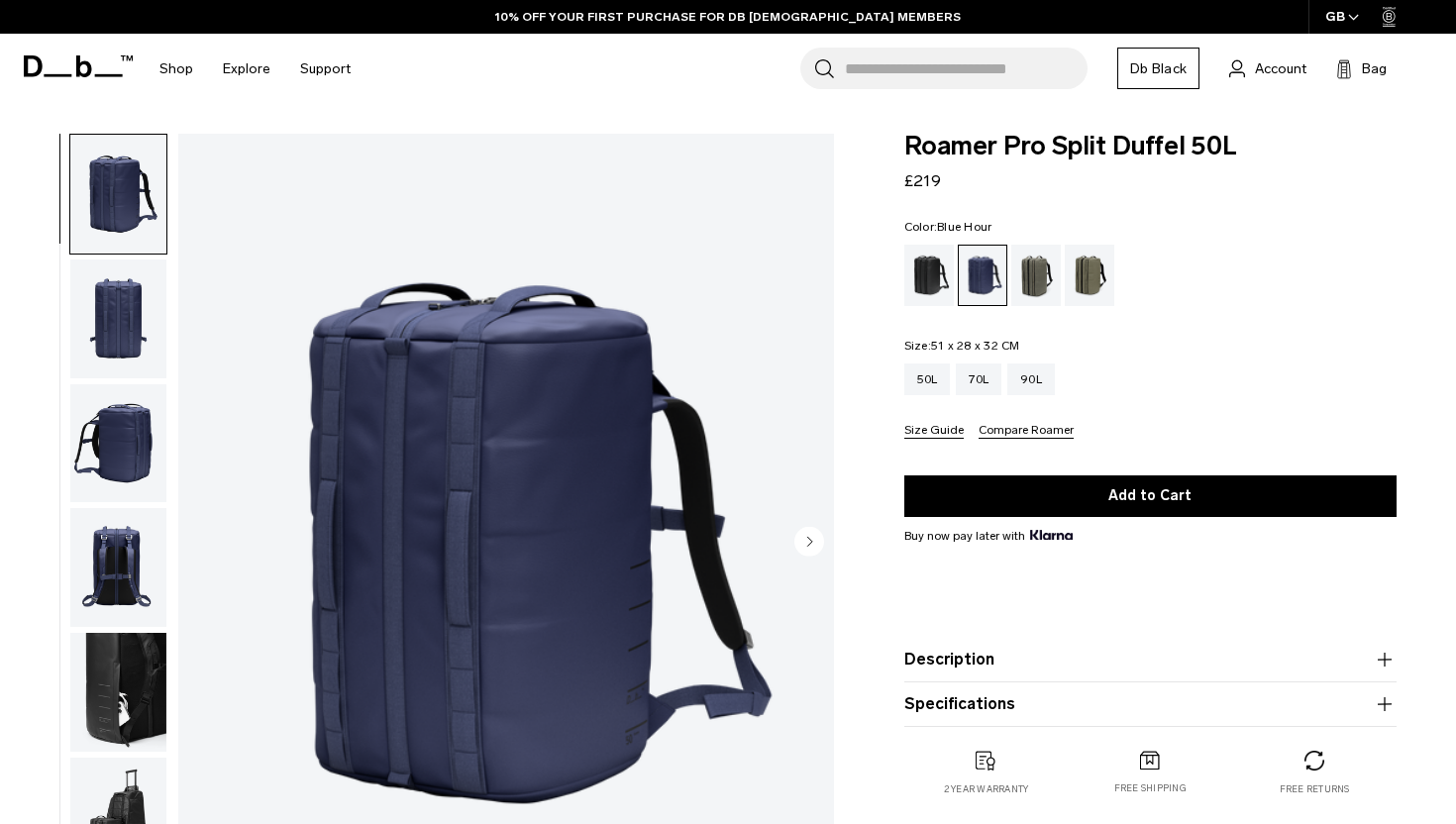 click at bounding box center (118, 567) 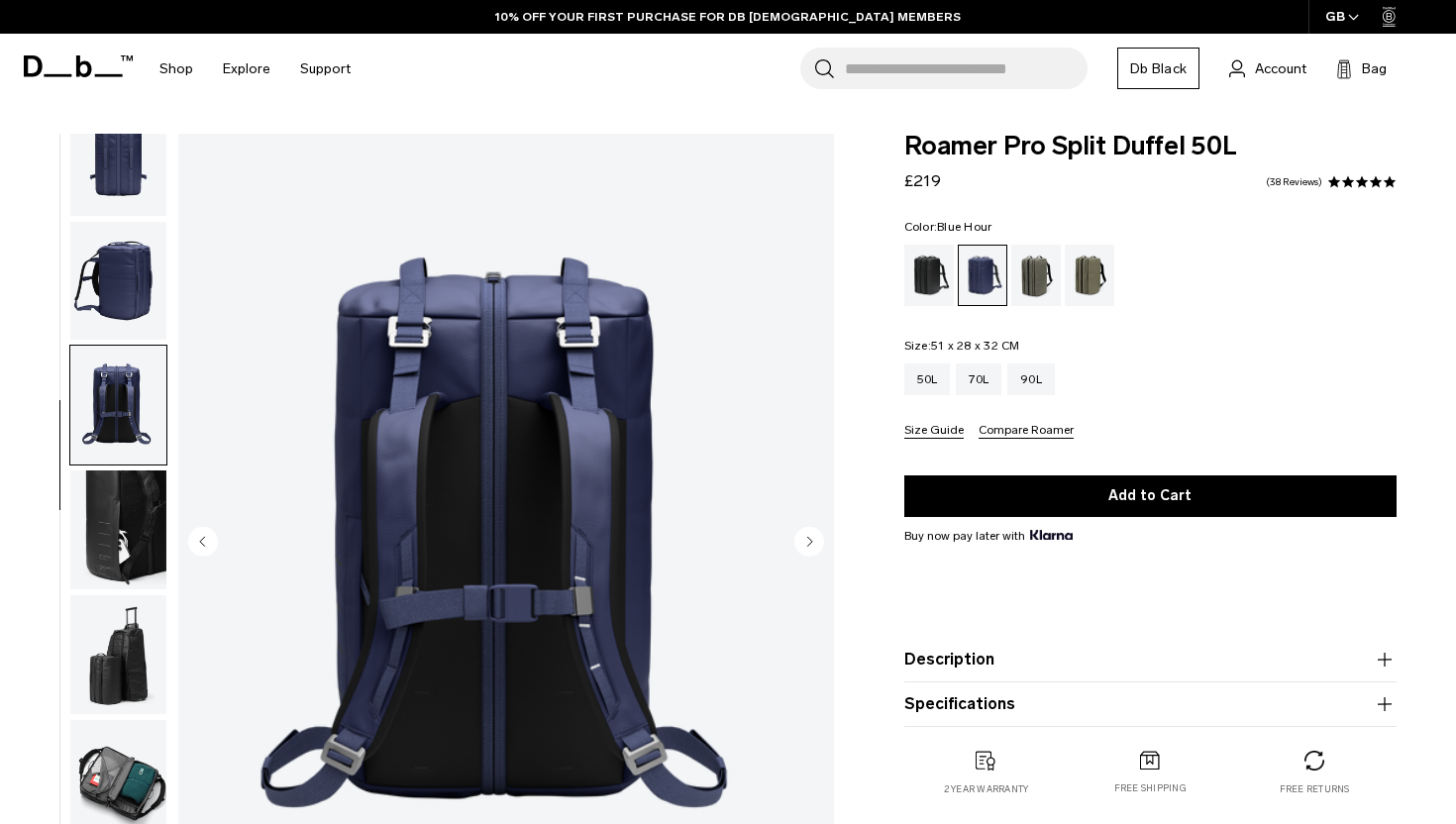 scroll, scrollTop: 298, scrollLeft: 0, axis: vertical 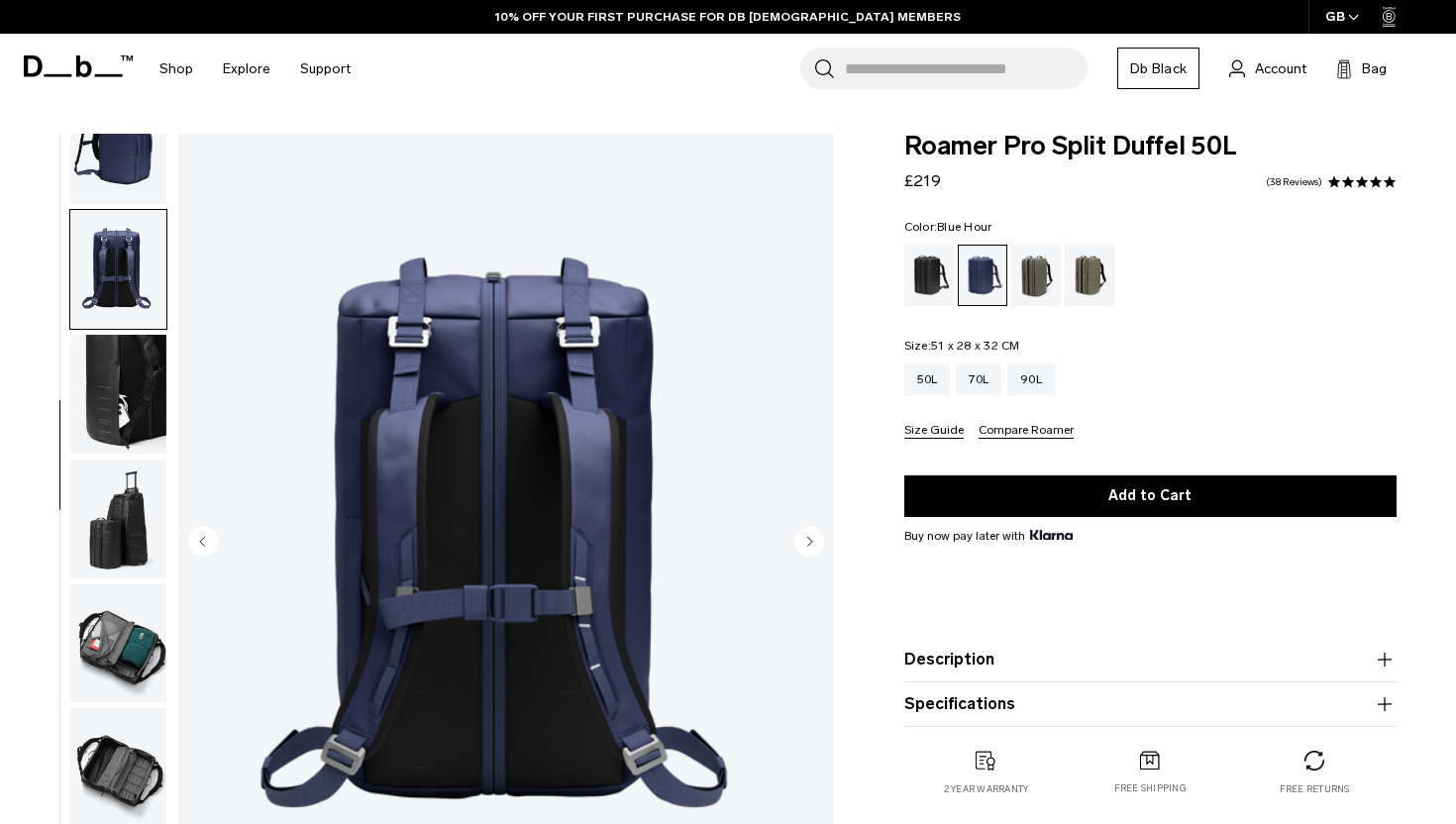 click at bounding box center [118, 644] 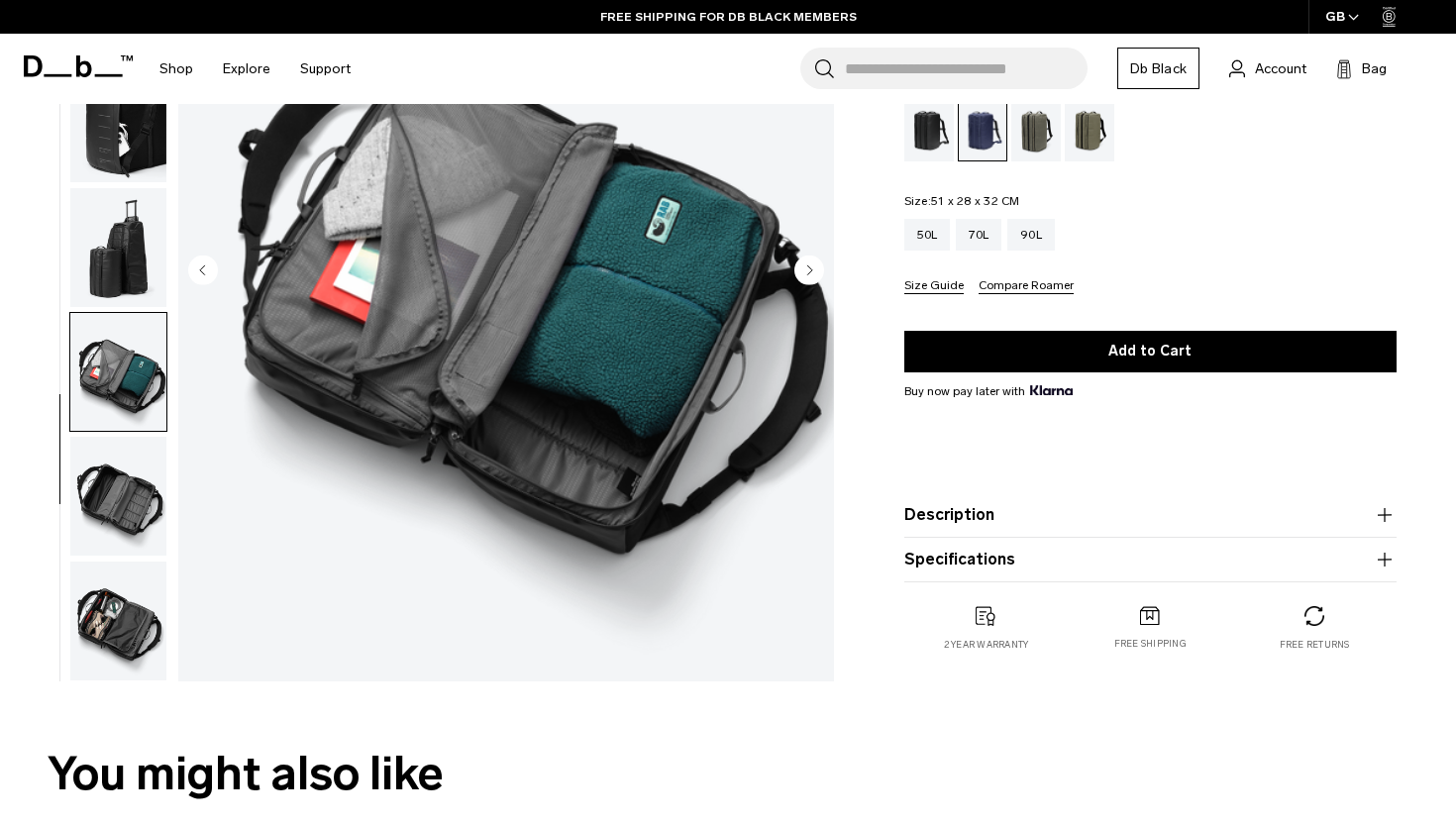 scroll, scrollTop: 283, scrollLeft: 0, axis: vertical 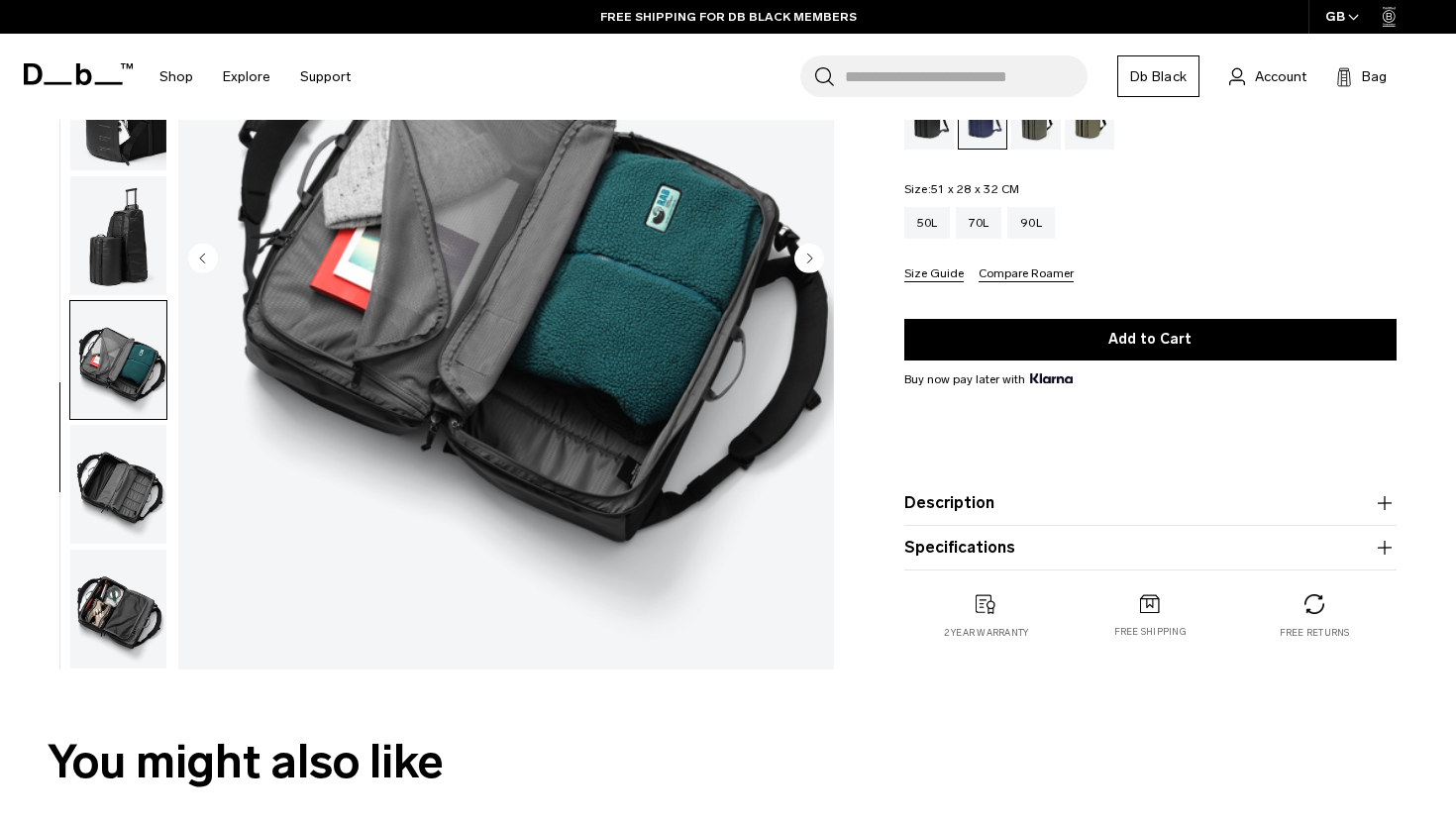 click on "Description
Our innovative, best selling Split Duffel has had its unique design revisited to elevate its carry system and revamp its aesthetic. Designed to organize your adventures, the 50L size is perfect for weekend trips and light loads.
✓ Split design for two sides of organization  ✓ Two aluminum rods for a constructed carry  ✓ Elevated carry system with the addition of a chest strap and load lifters  ✓ Made from predominantly recycled materials  ✓ Hook-Up System™ compatible" at bounding box center (1150, 503) 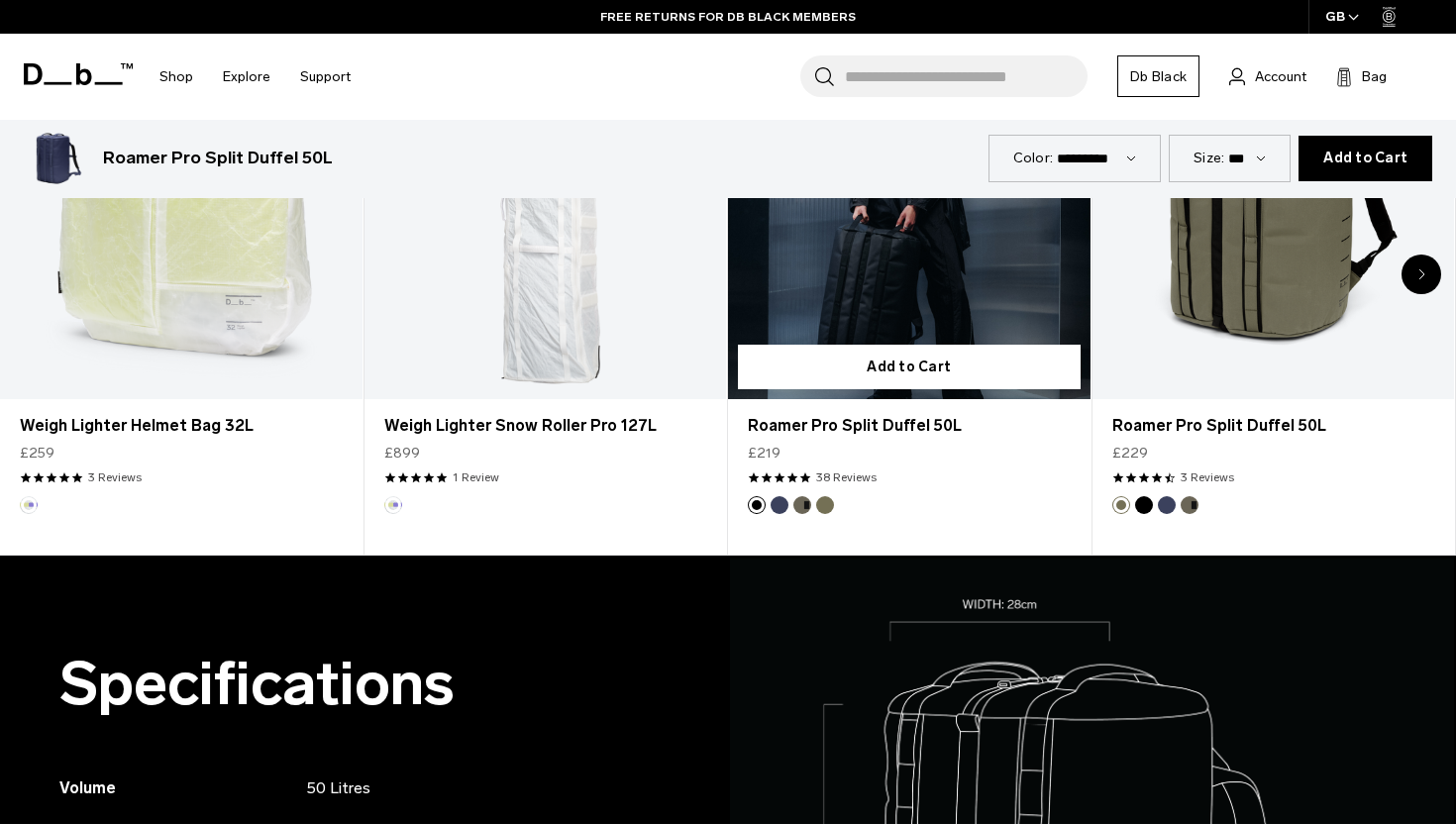scroll, scrollTop: 1191, scrollLeft: 0, axis: vertical 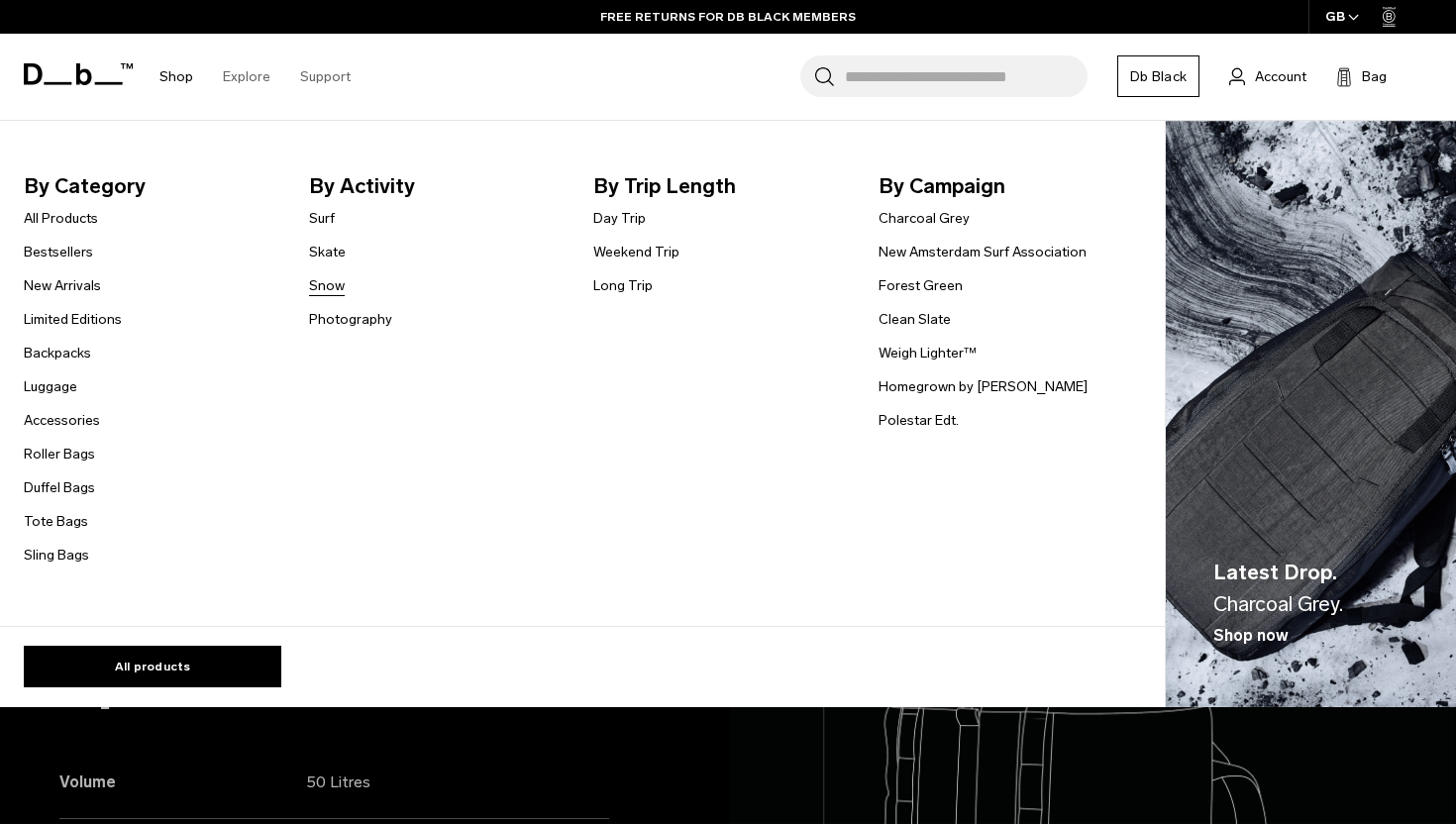 click on "Snow" at bounding box center [327, 285] 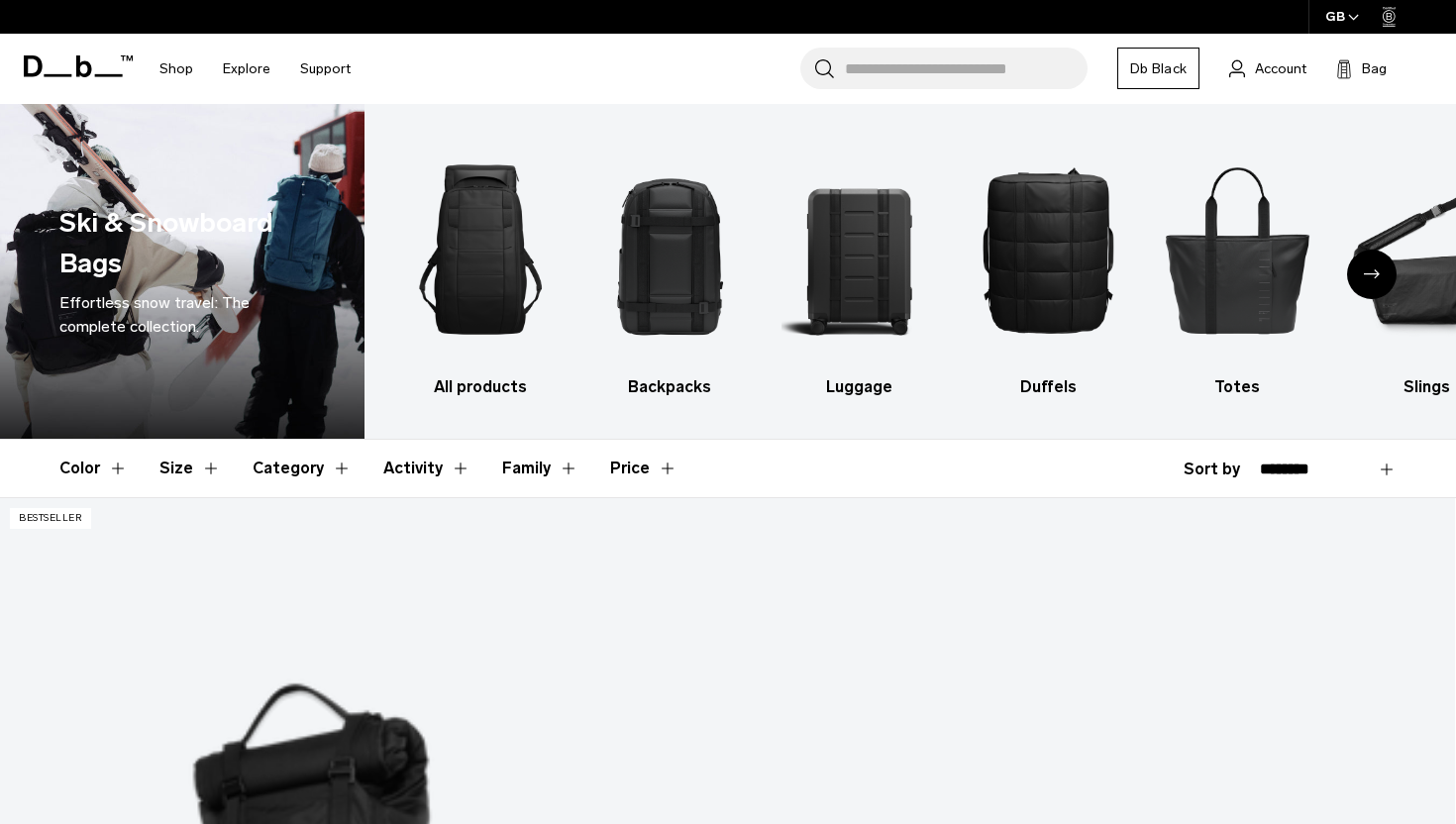 scroll, scrollTop: 0, scrollLeft: 0, axis: both 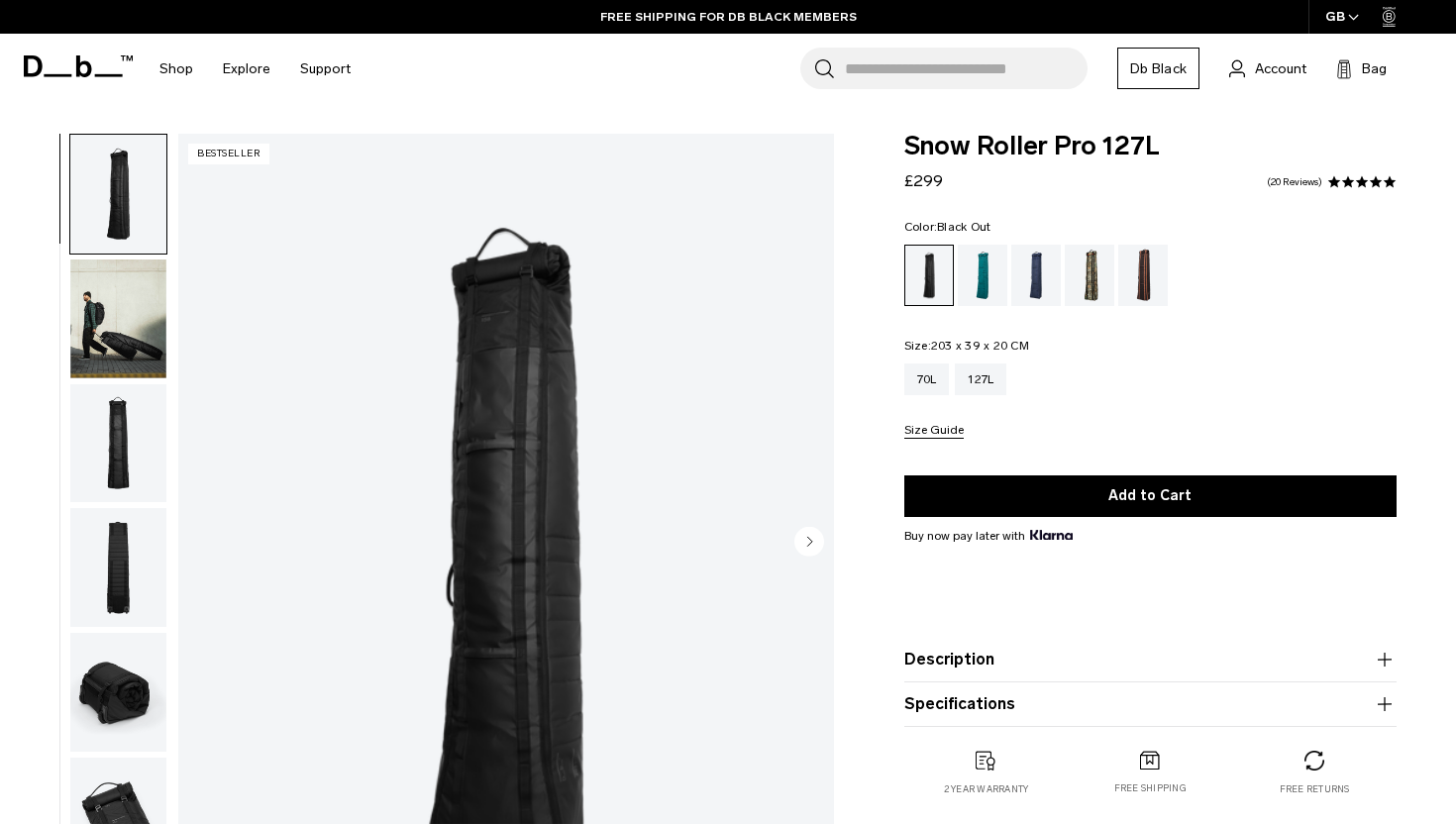 click at bounding box center [118, 319] 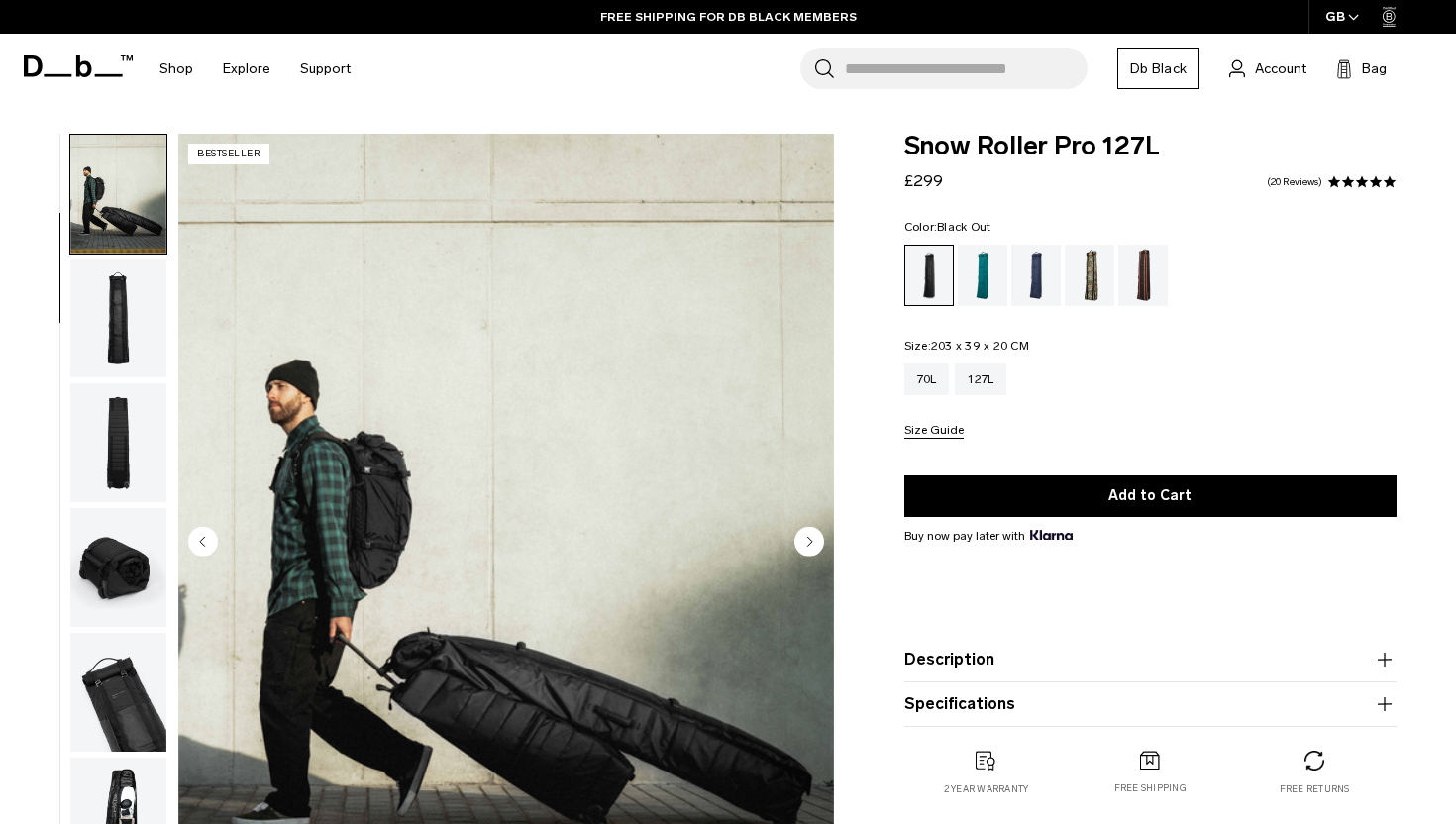 click at bounding box center (118, 319) 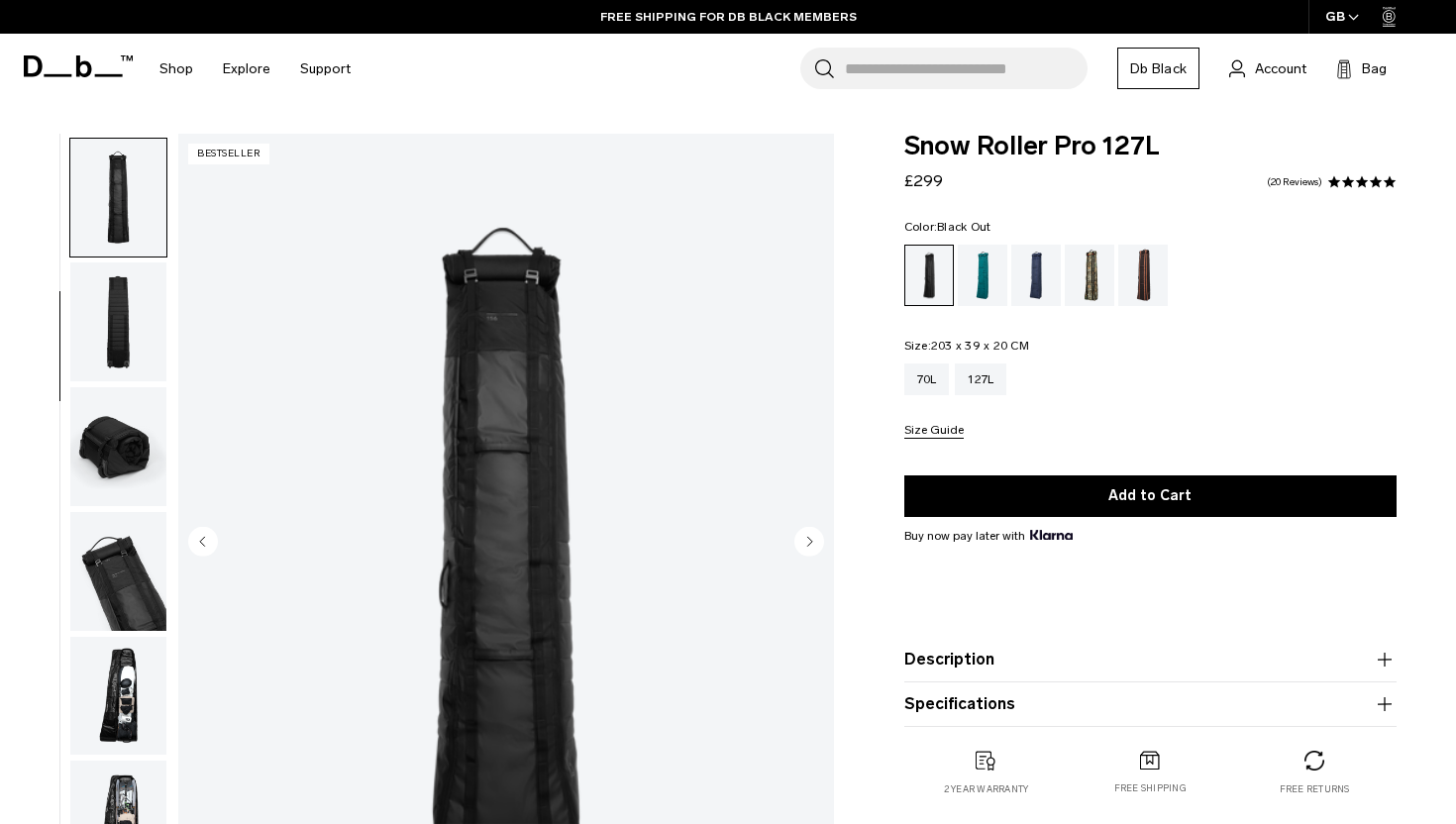scroll, scrollTop: 250, scrollLeft: 0, axis: vertical 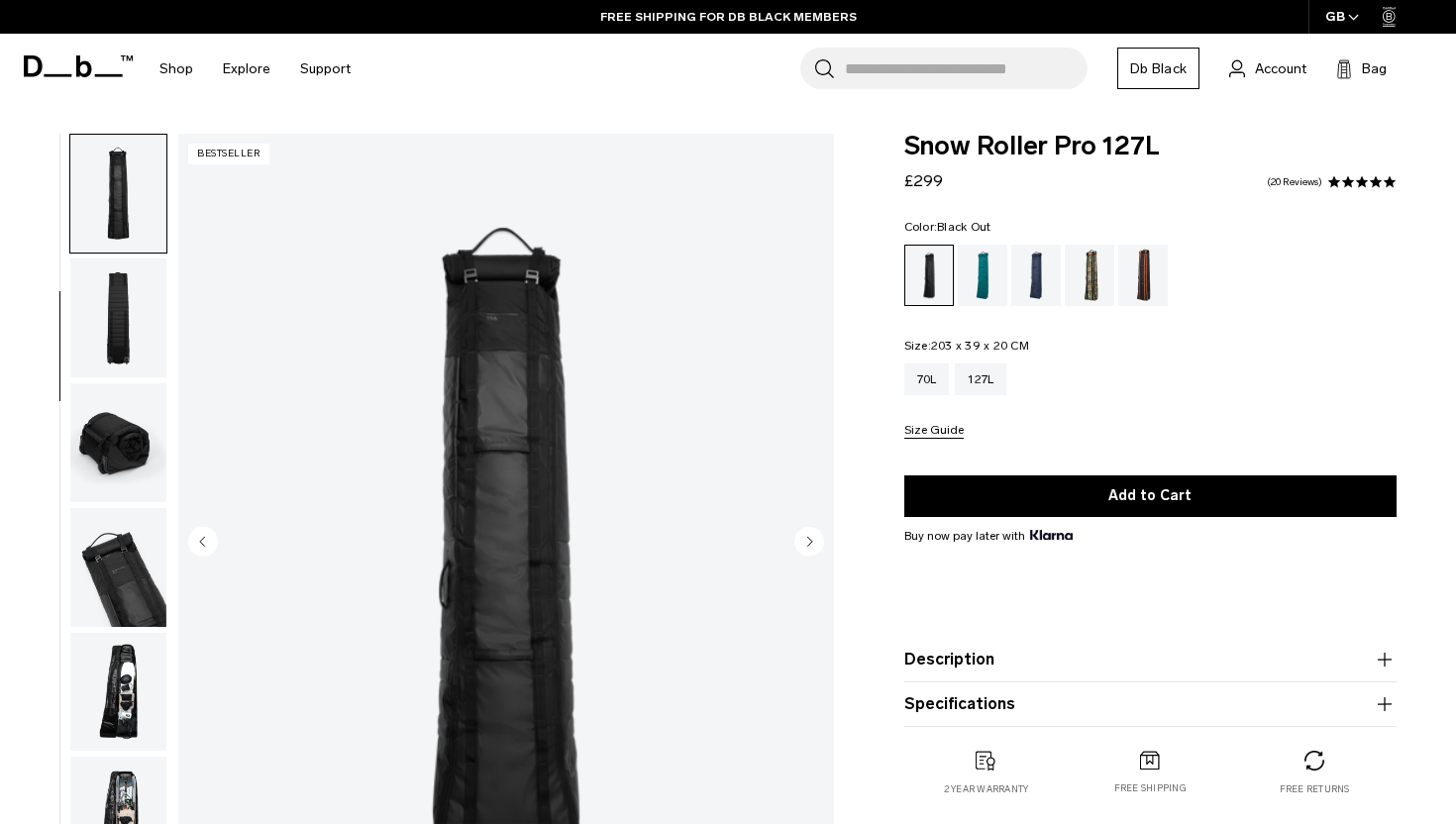 click at bounding box center [118, 318] 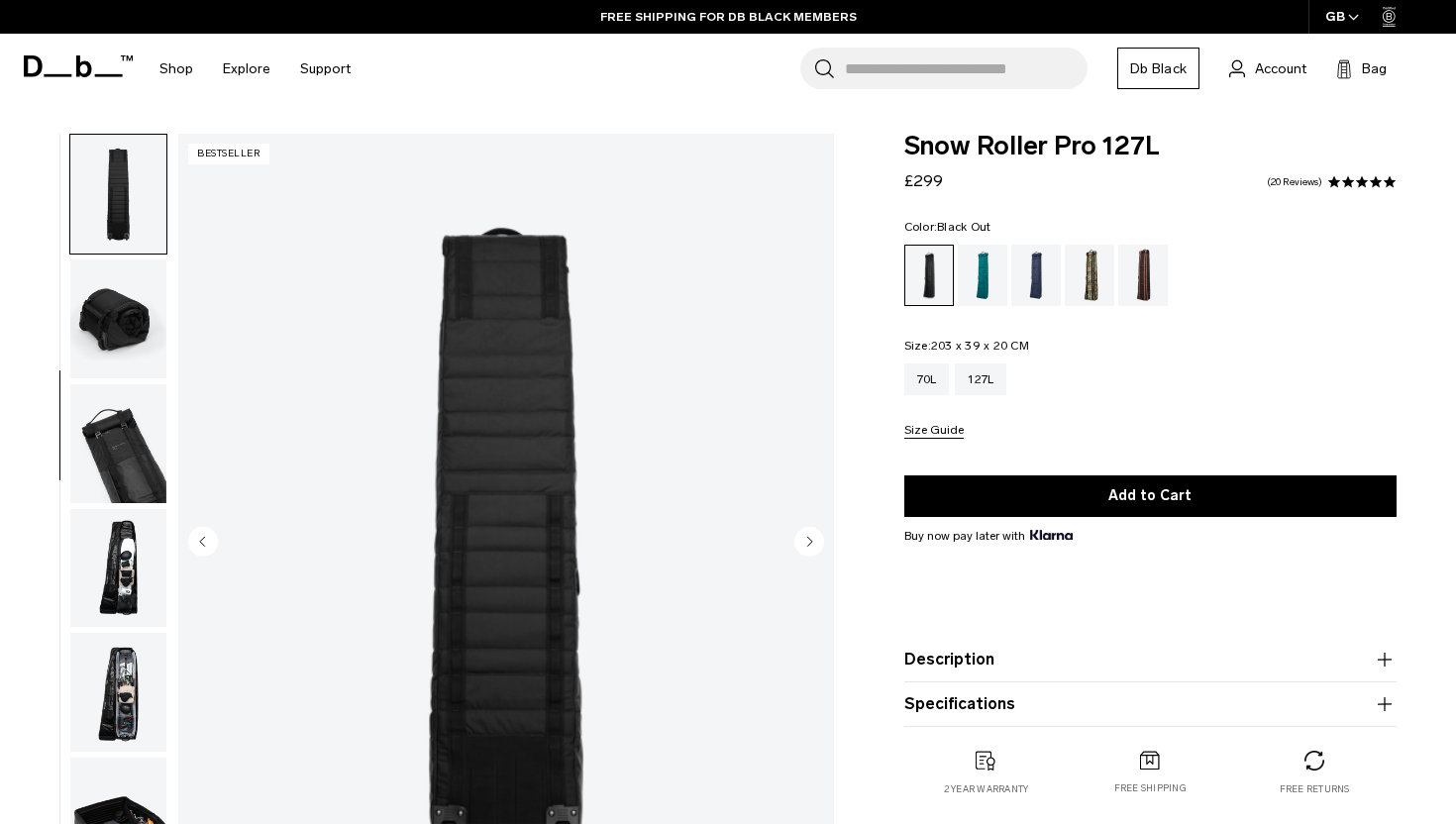 click at bounding box center [118, 444] 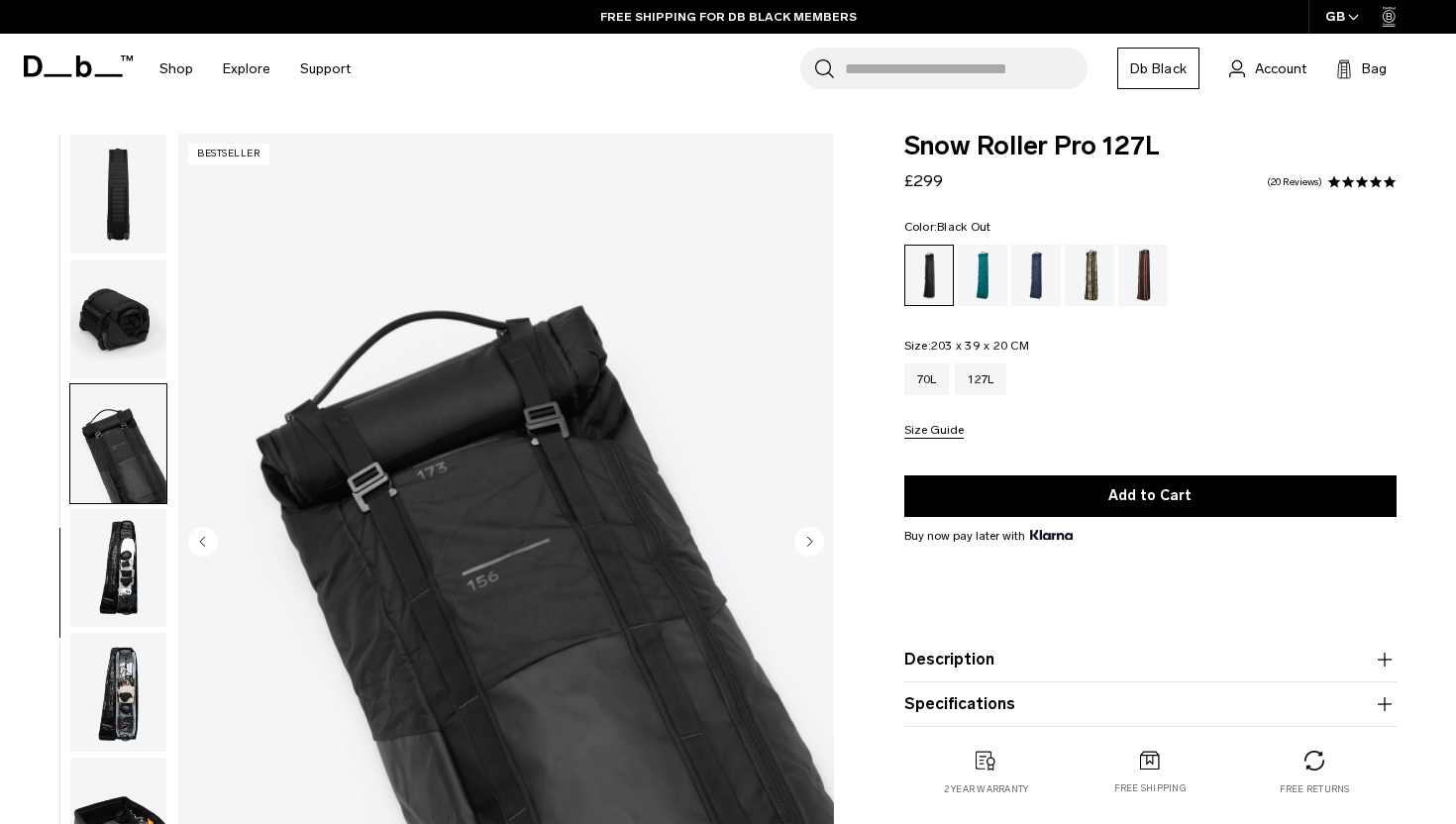 scroll, scrollTop: 423, scrollLeft: 0, axis: vertical 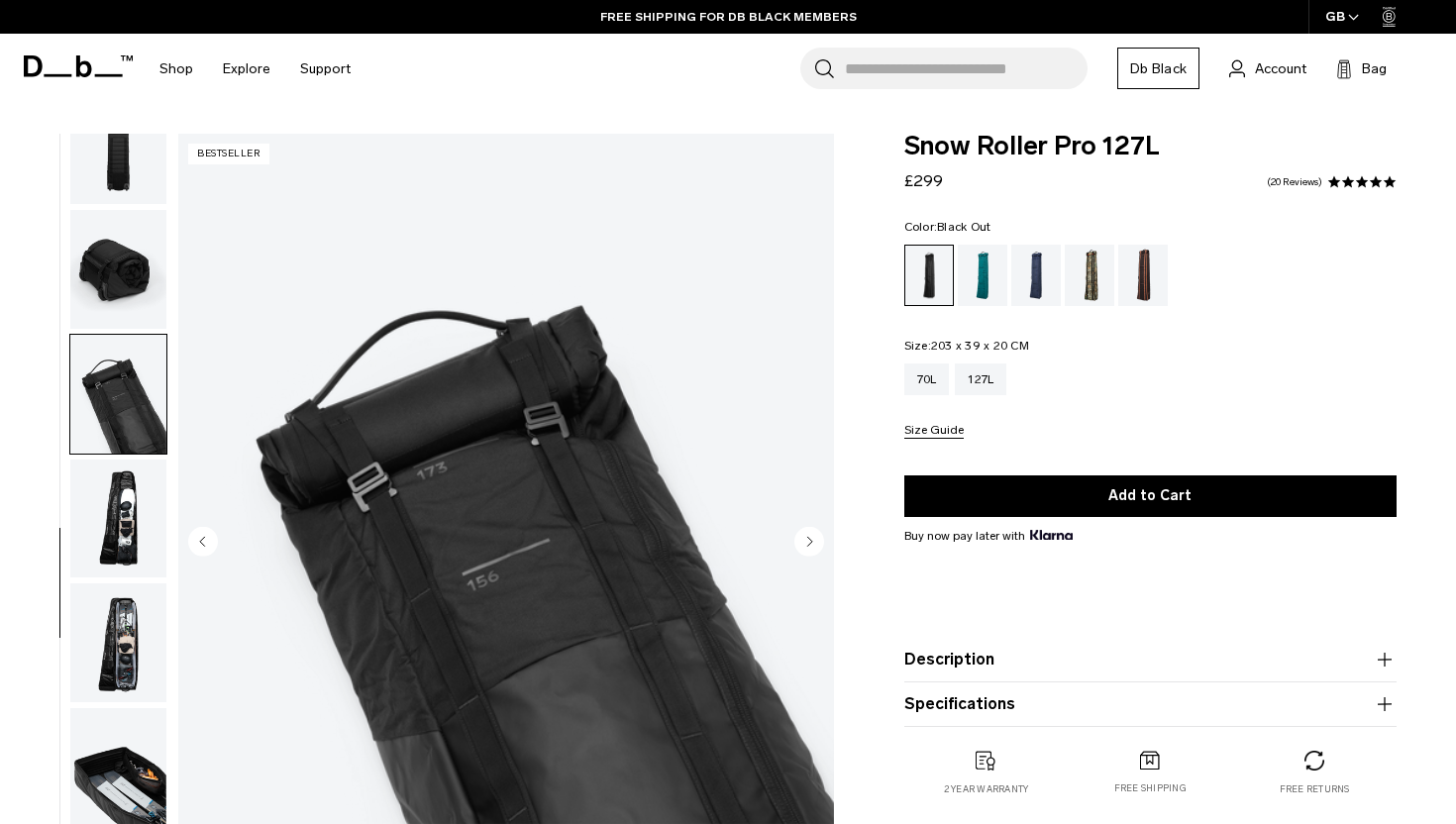 click at bounding box center [118, 519] 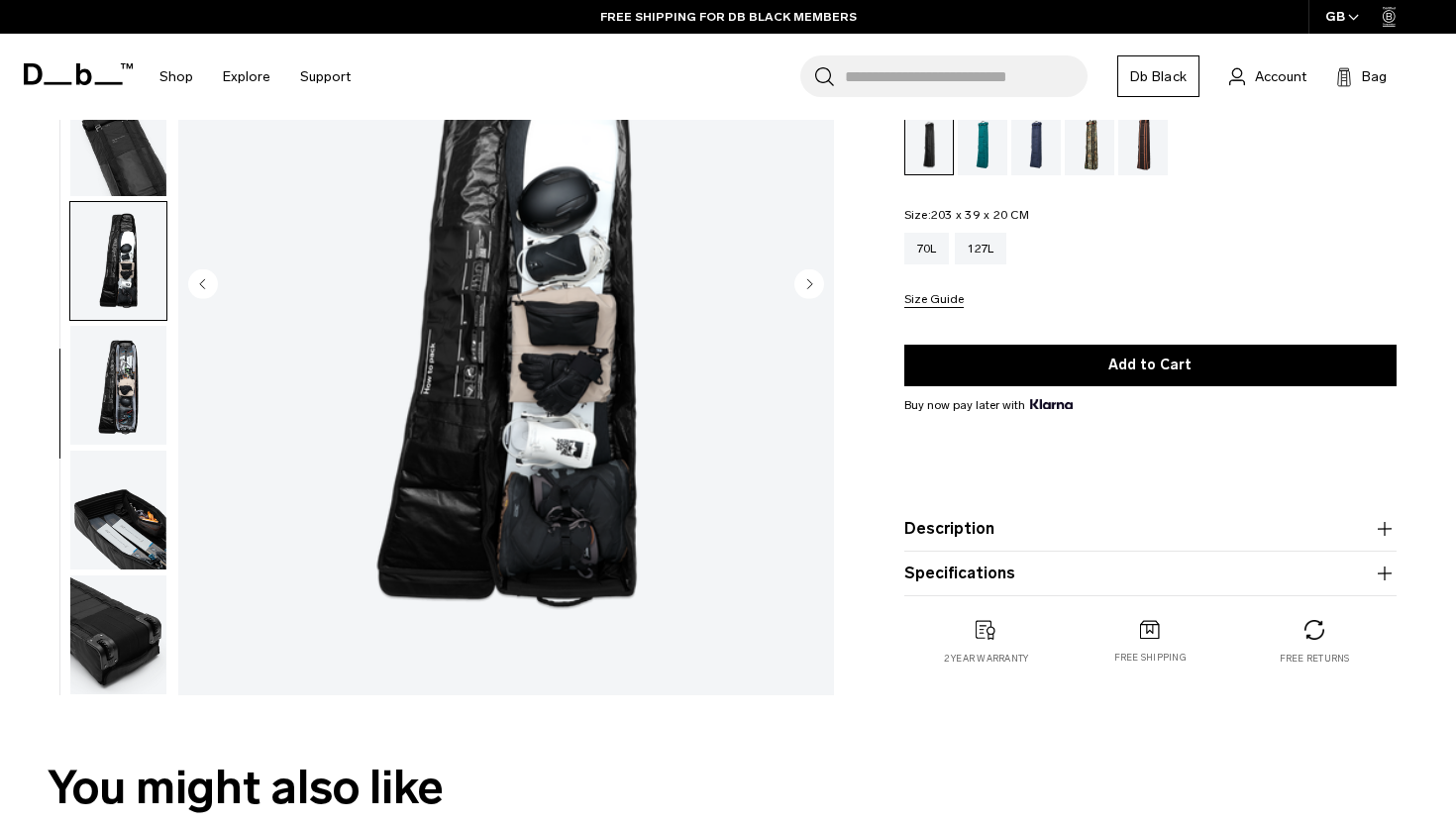 scroll, scrollTop: 261, scrollLeft: 0, axis: vertical 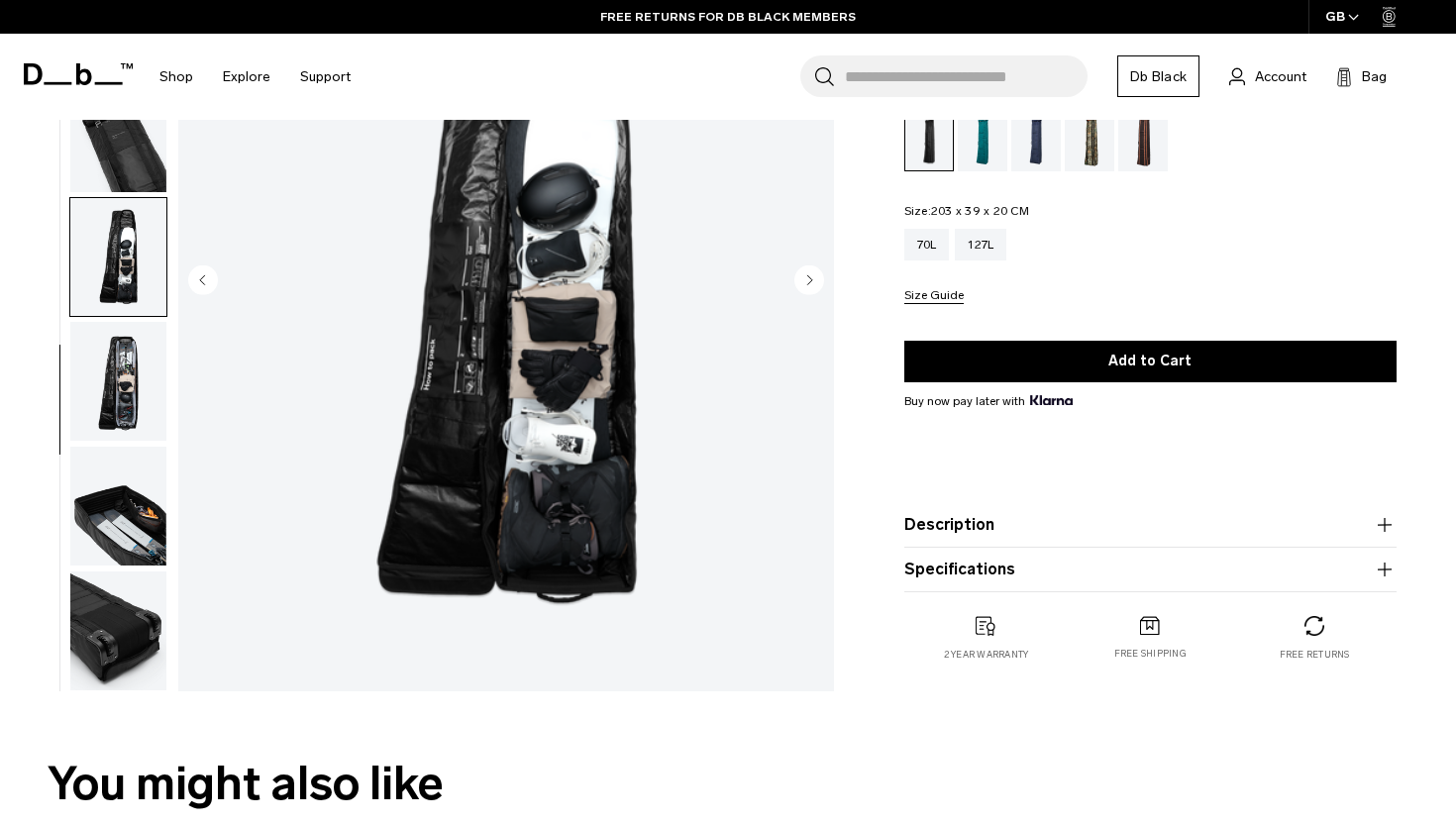 click at bounding box center [118, 381] 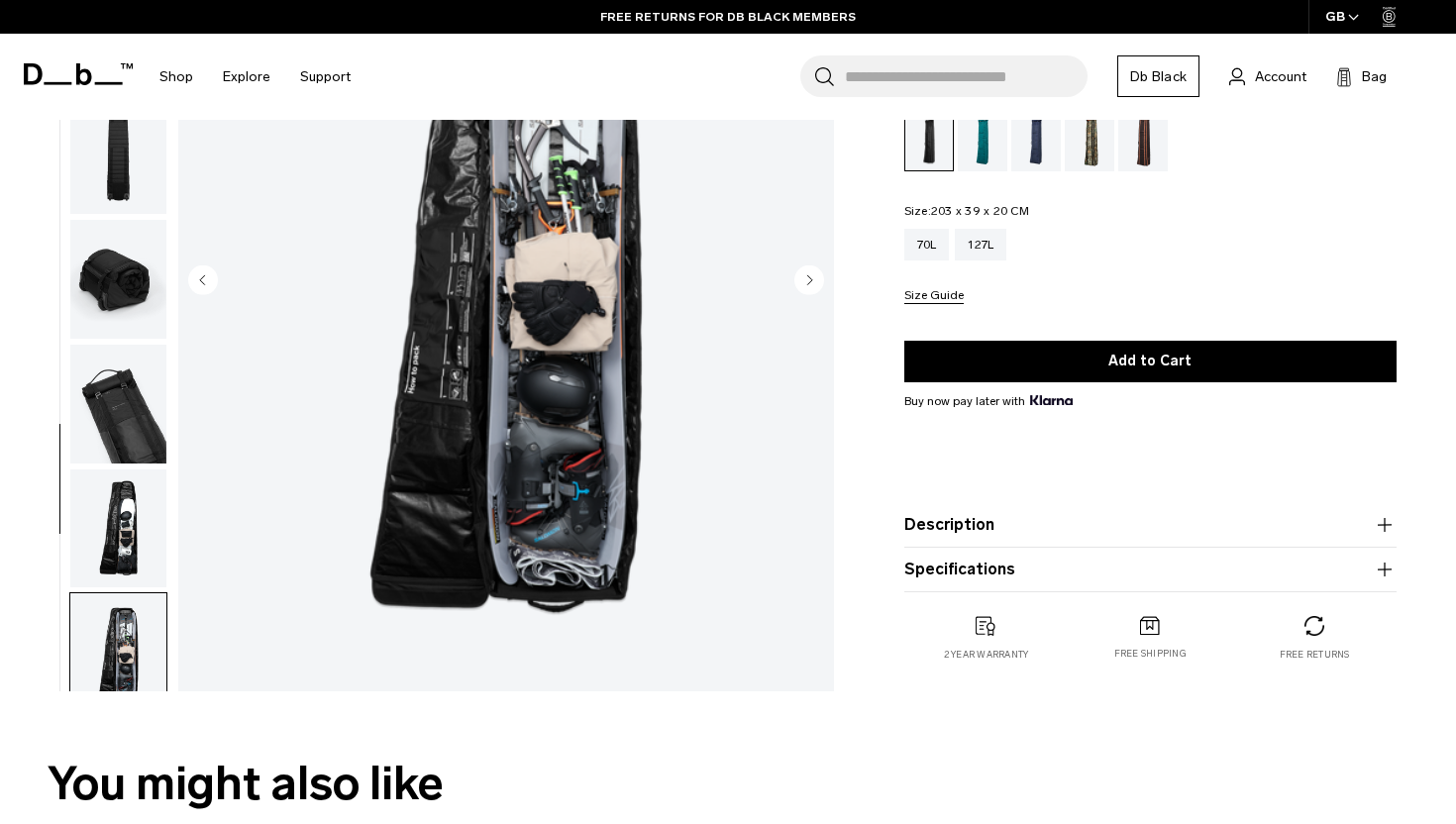 scroll, scrollTop: 150, scrollLeft: 0, axis: vertical 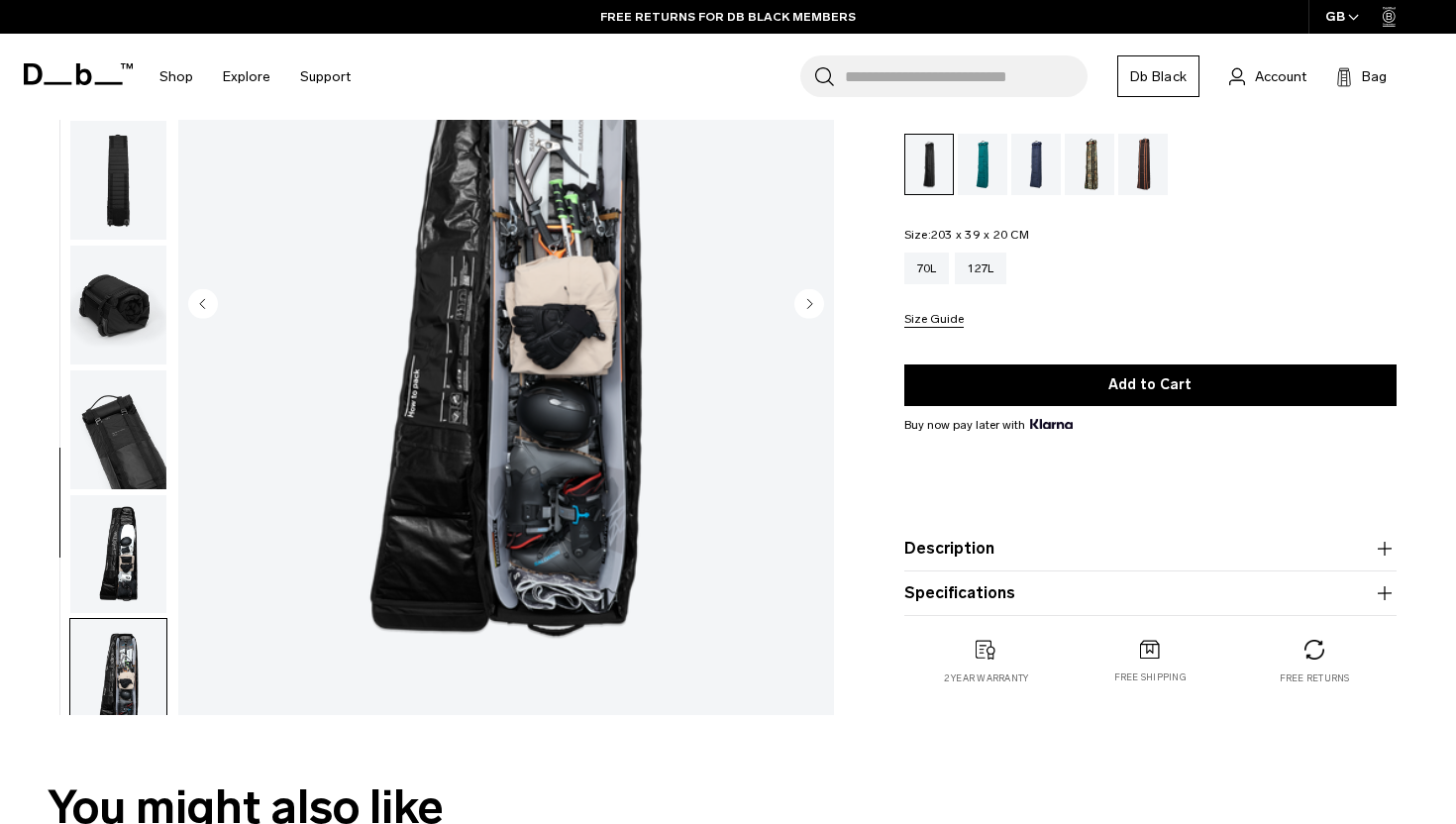 click at bounding box center [118, 555] 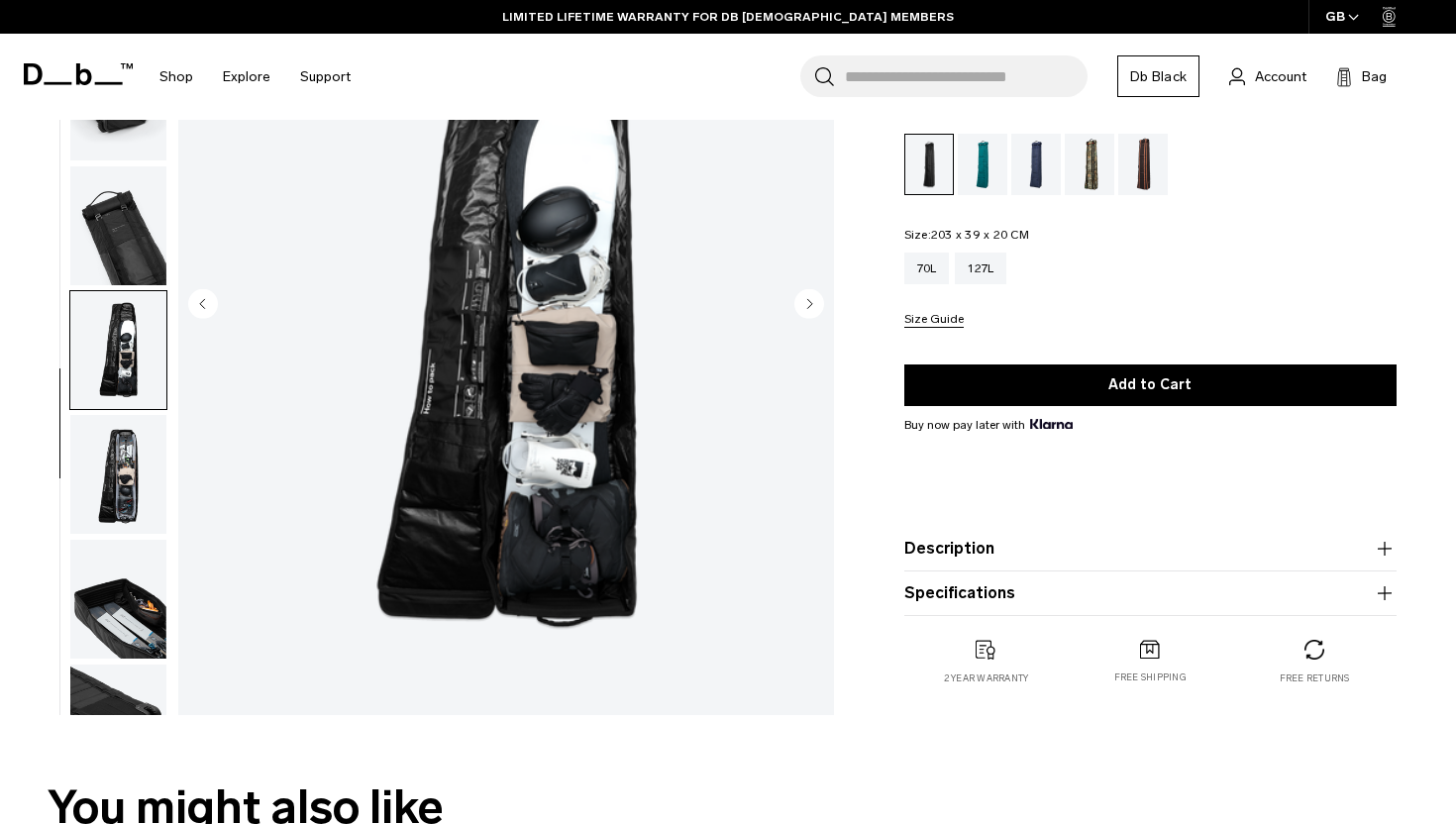 click at bounding box center (118, 599) 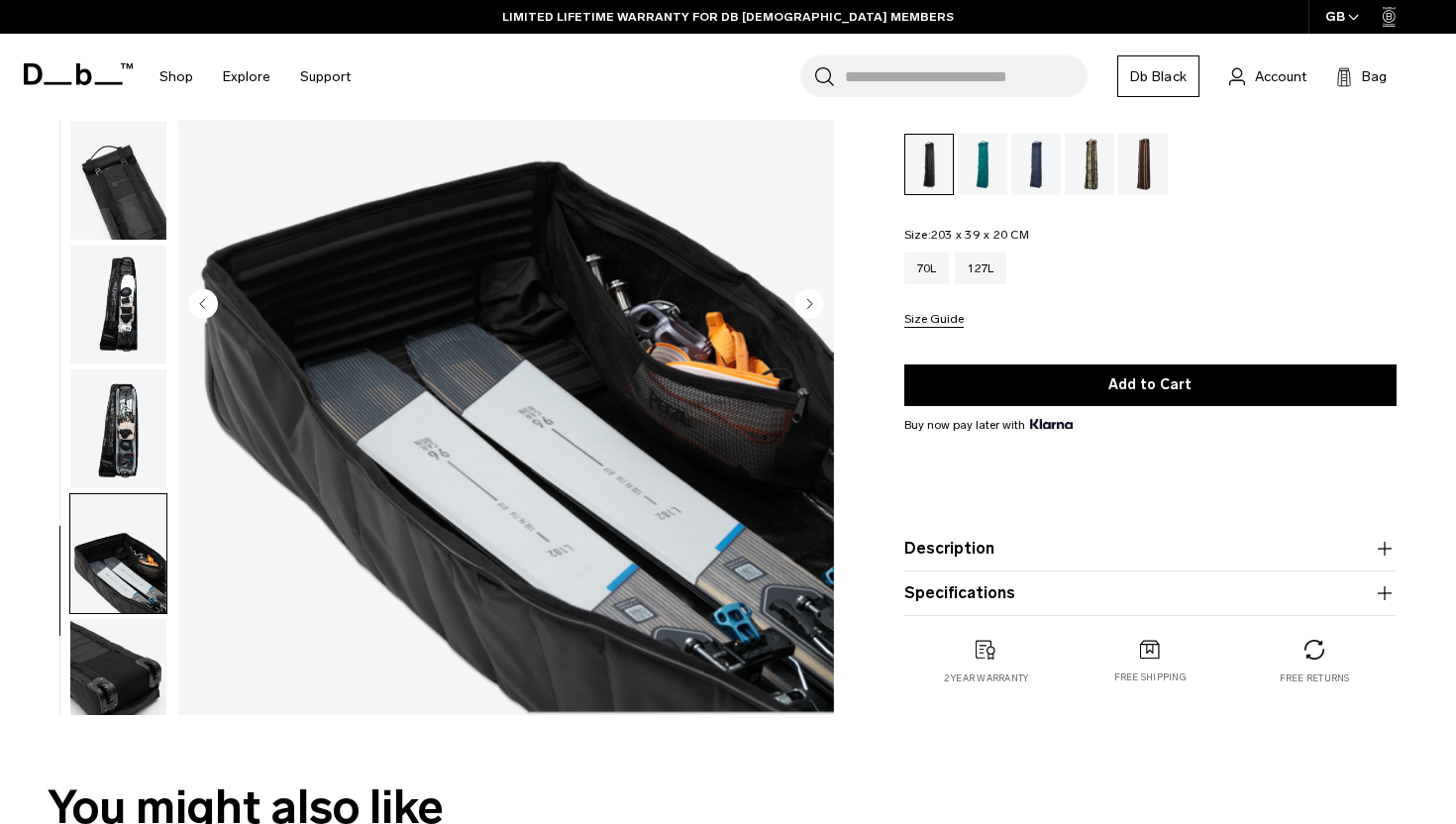 scroll, scrollTop: 423, scrollLeft: 0, axis: vertical 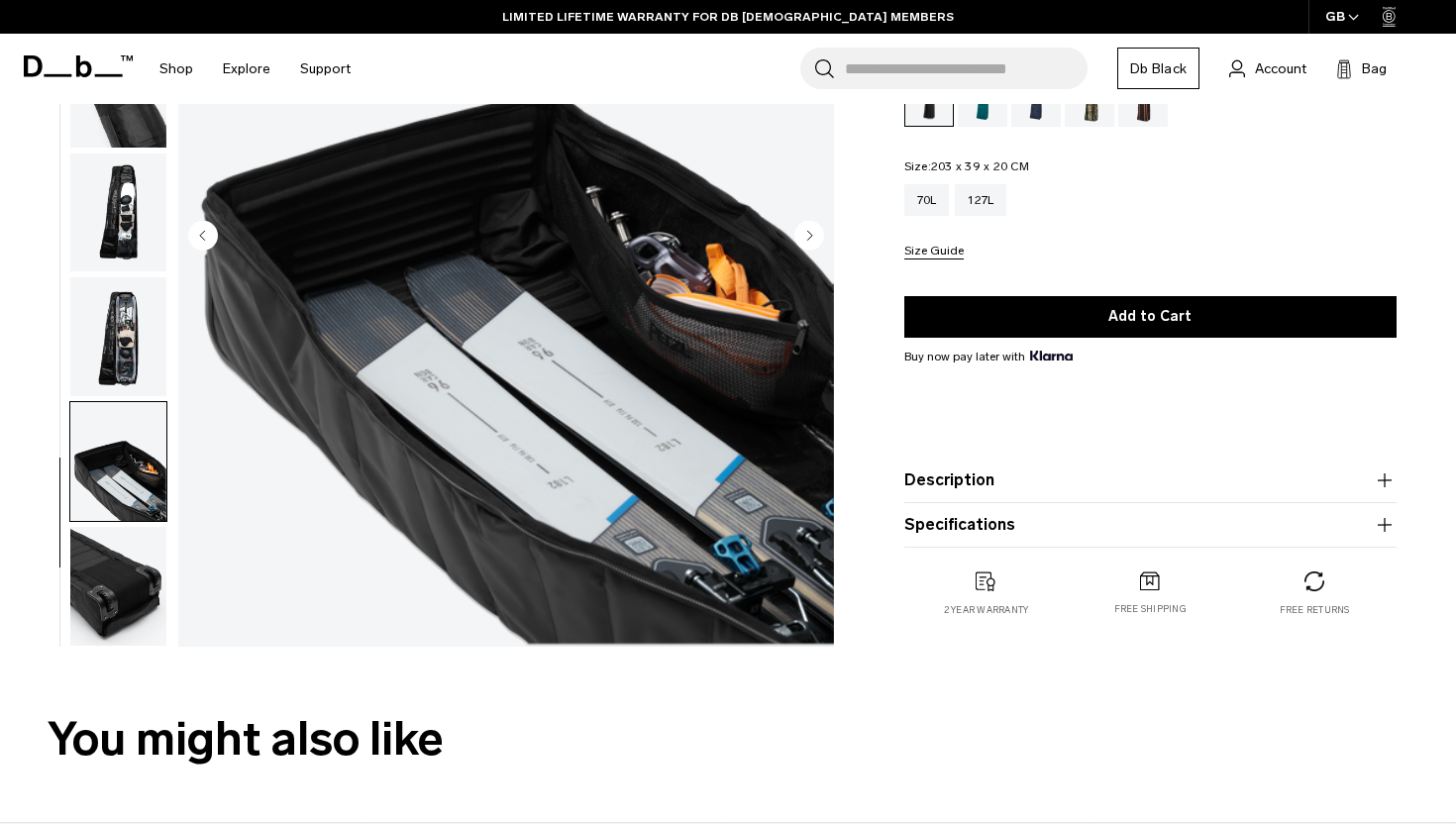 click on "Description" at bounding box center [1150, 480] 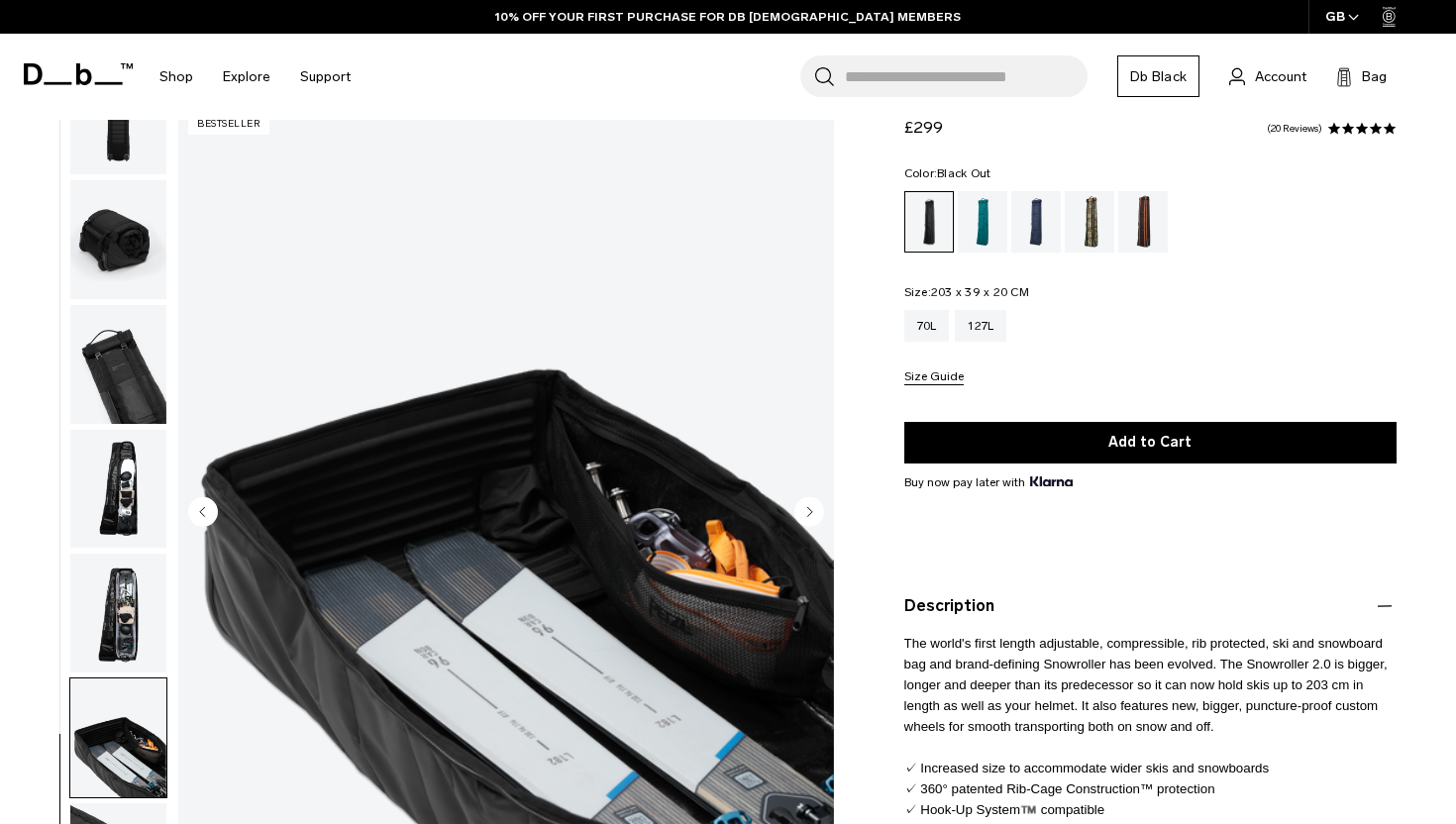 scroll, scrollTop: 0, scrollLeft: 0, axis: both 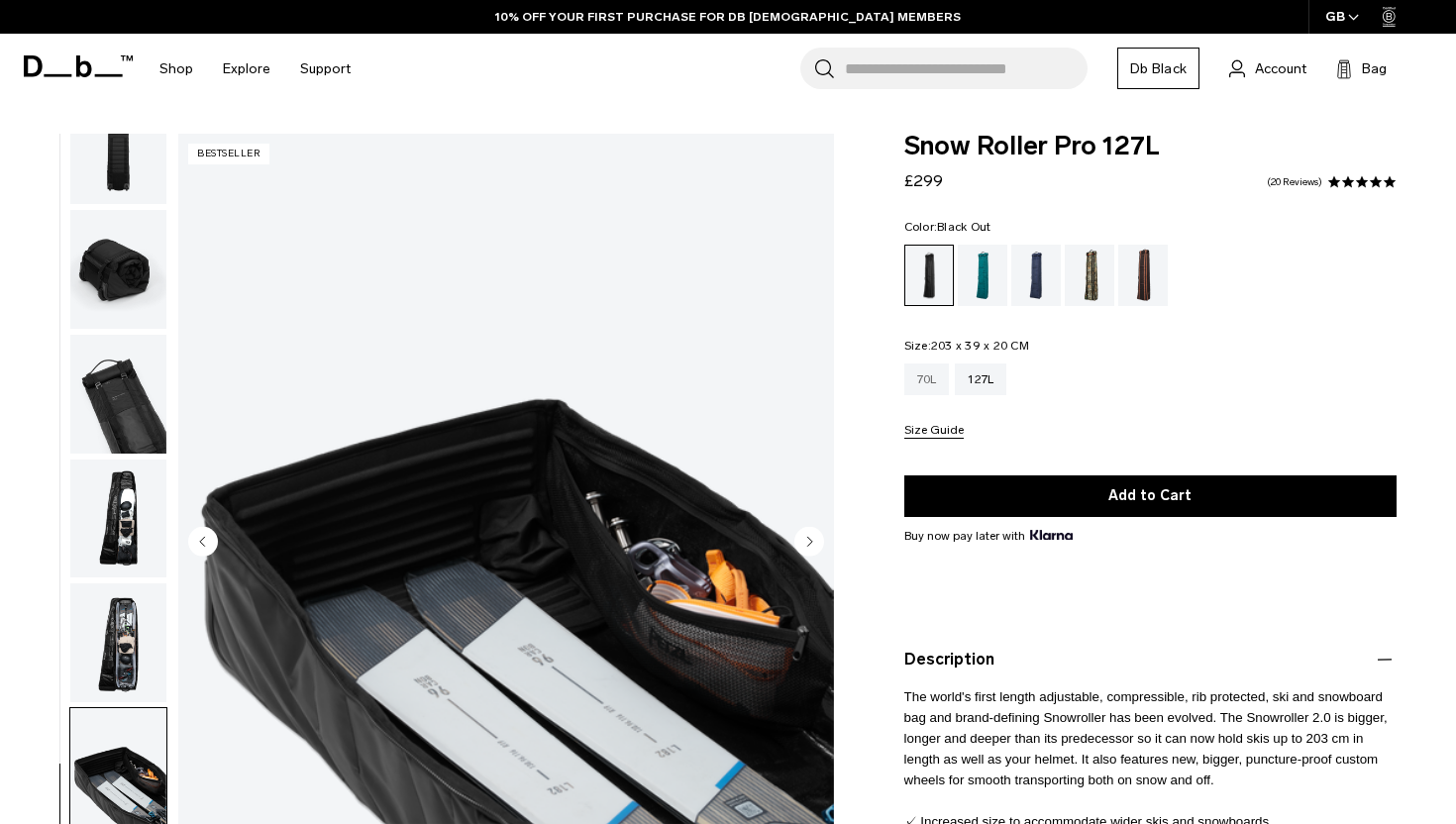 click on "70L" at bounding box center (927, 379) 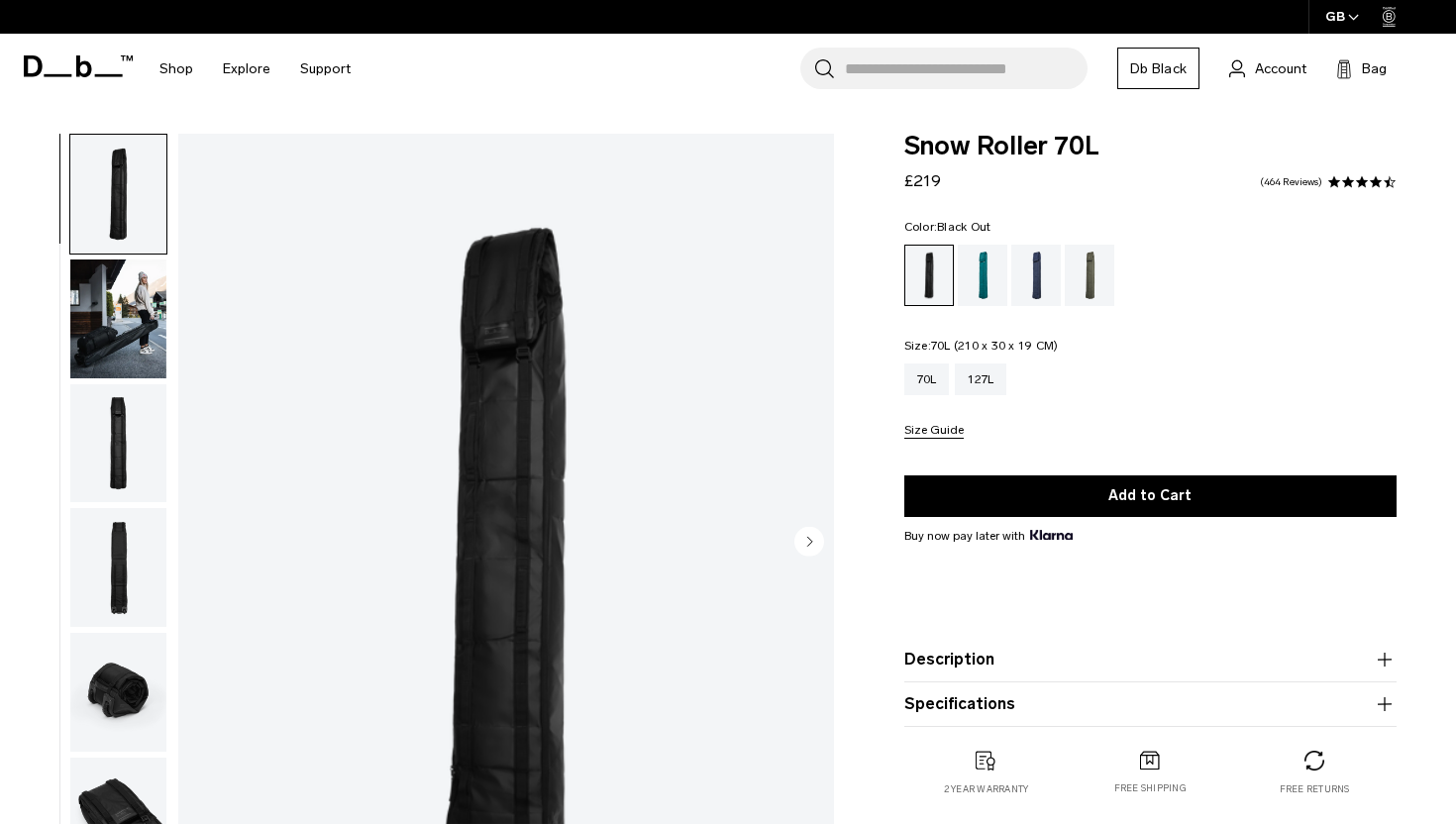 scroll, scrollTop: 0, scrollLeft: 0, axis: both 